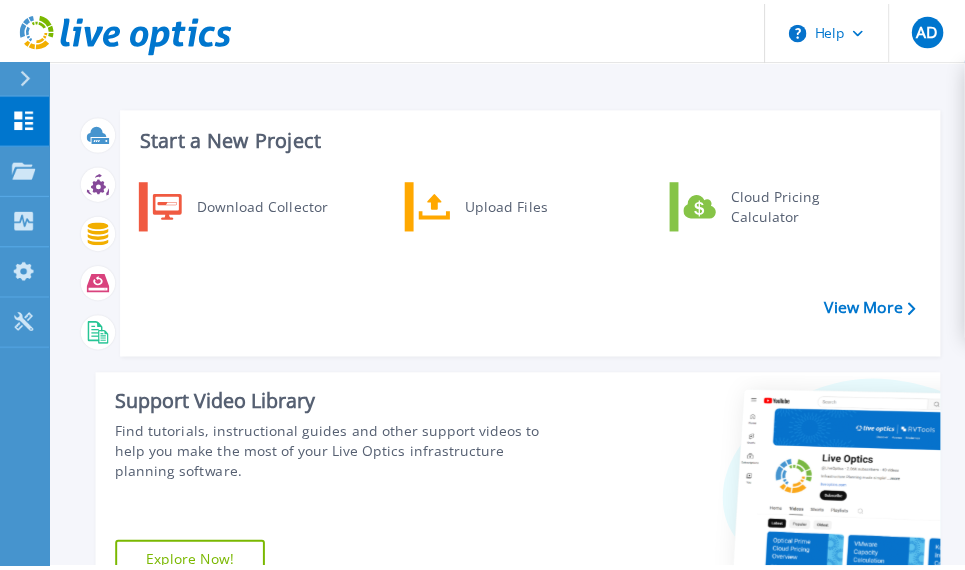 scroll, scrollTop: 0, scrollLeft: 0, axis: both 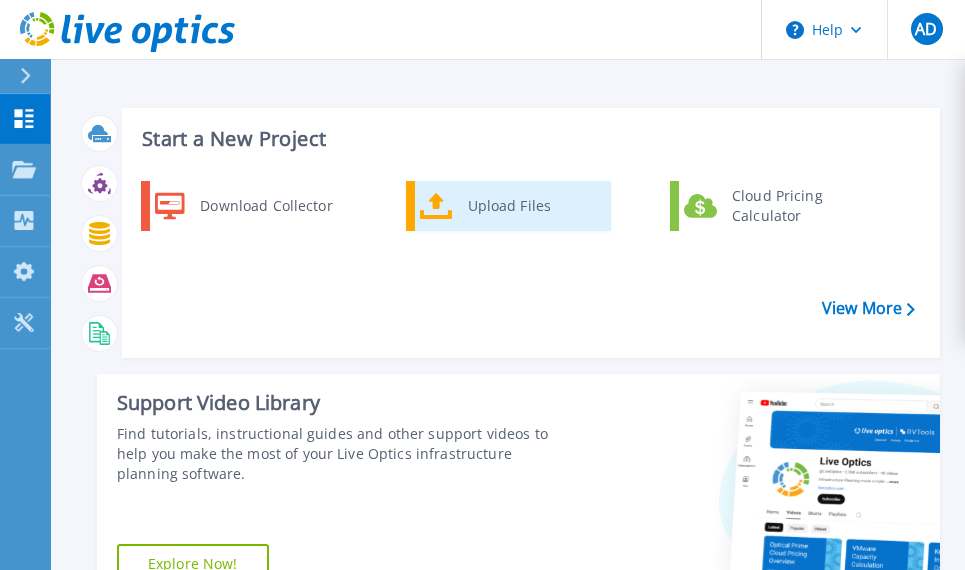 click 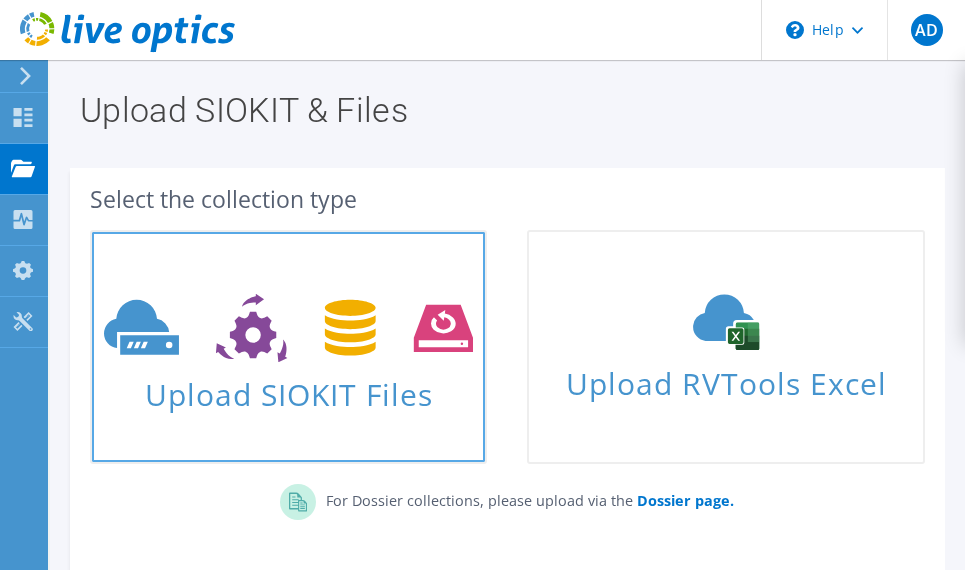 scroll, scrollTop: 100, scrollLeft: 0, axis: vertical 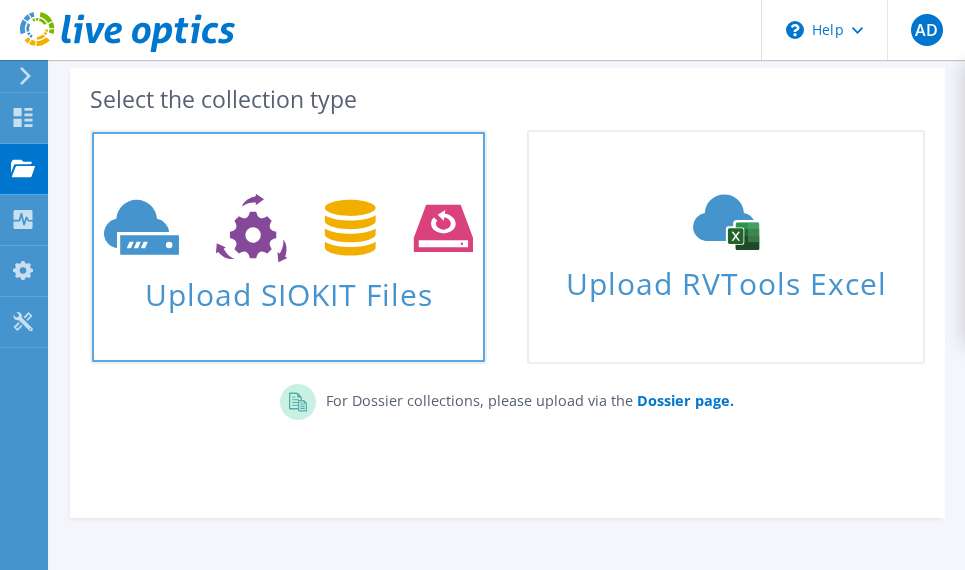 click 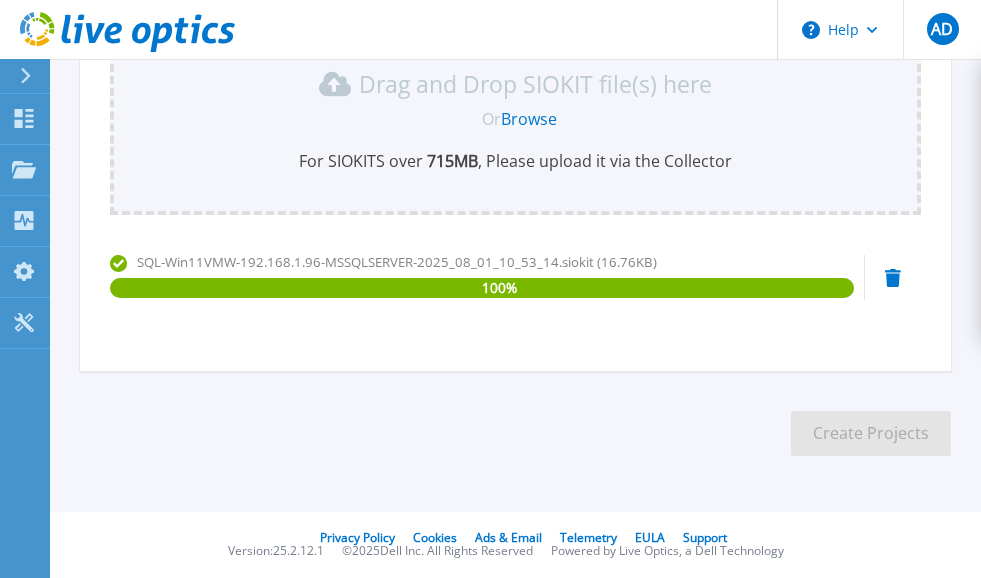 scroll, scrollTop: 36, scrollLeft: 0, axis: vertical 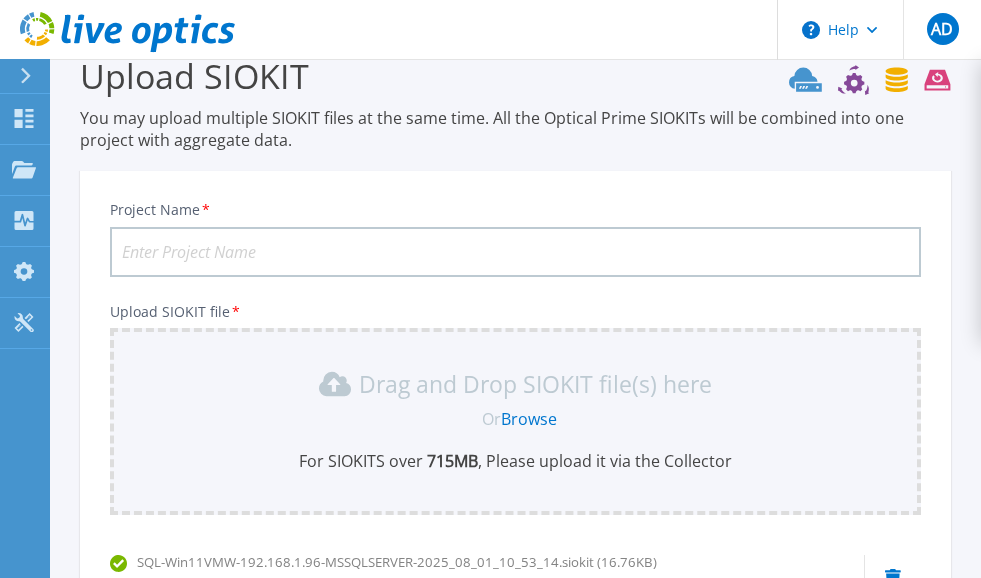click on "Project Name *" at bounding box center (515, 252) 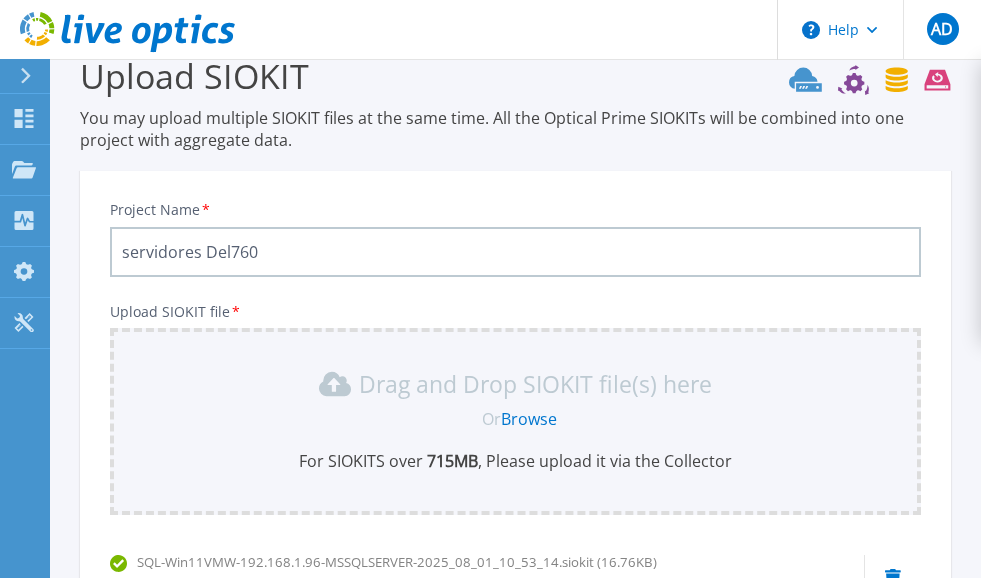 scroll, scrollTop: 336, scrollLeft: 0, axis: vertical 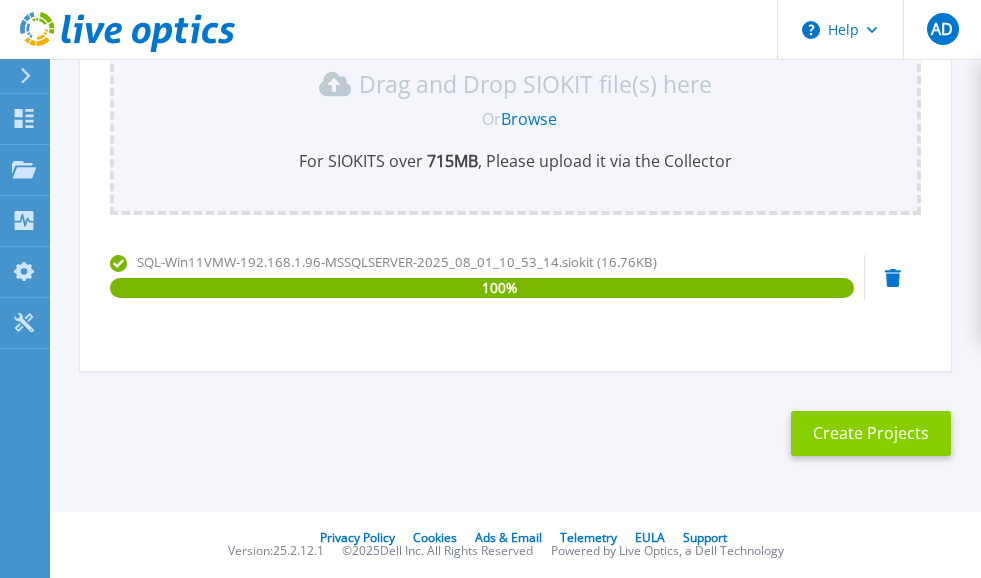 type on "servidores Del760" 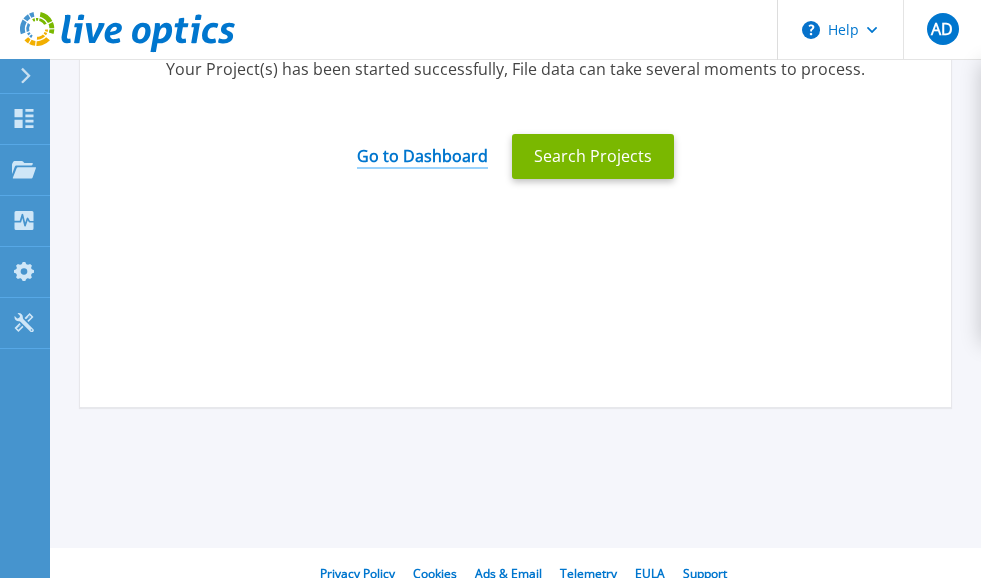 click on "Go to Dashboard" at bounding box center [422, 149] 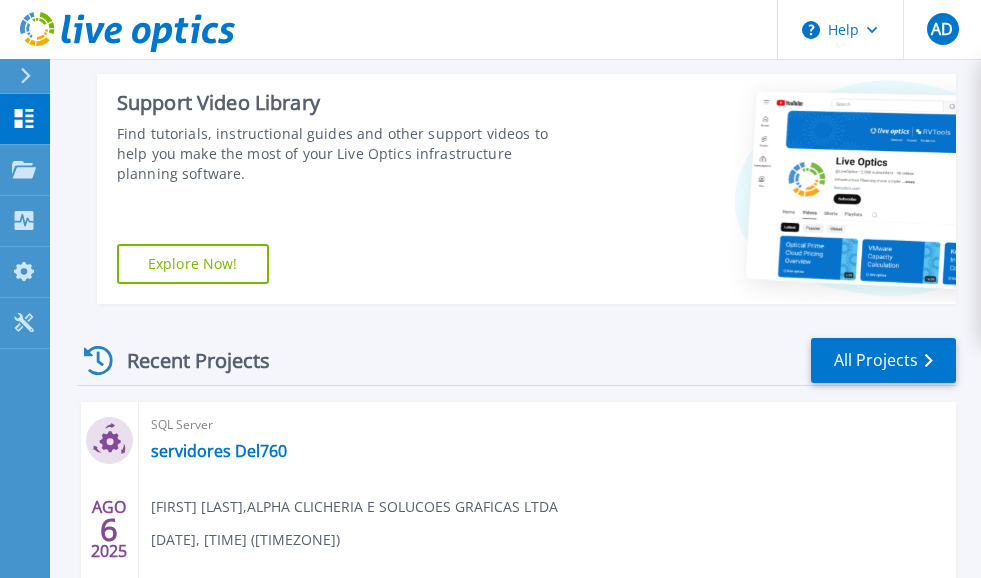 scroll, scrollTop: 500, scrollLeft: 0, axis: vertical 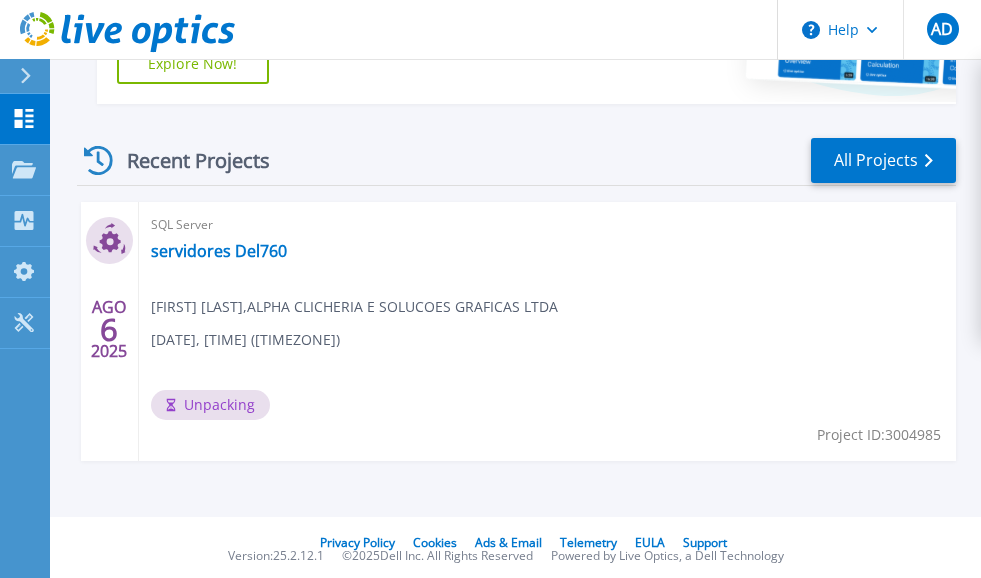 click on "SQL Server servidores Del760 [FIRST] [LAST] , ALPHA CLICHERIA E SOLUCOES GRAFICAS LTDA [DATE], [TIME] ([TIMEZONE]) Unpacking Project ID: 3004985" at bounding box center [547, 331] 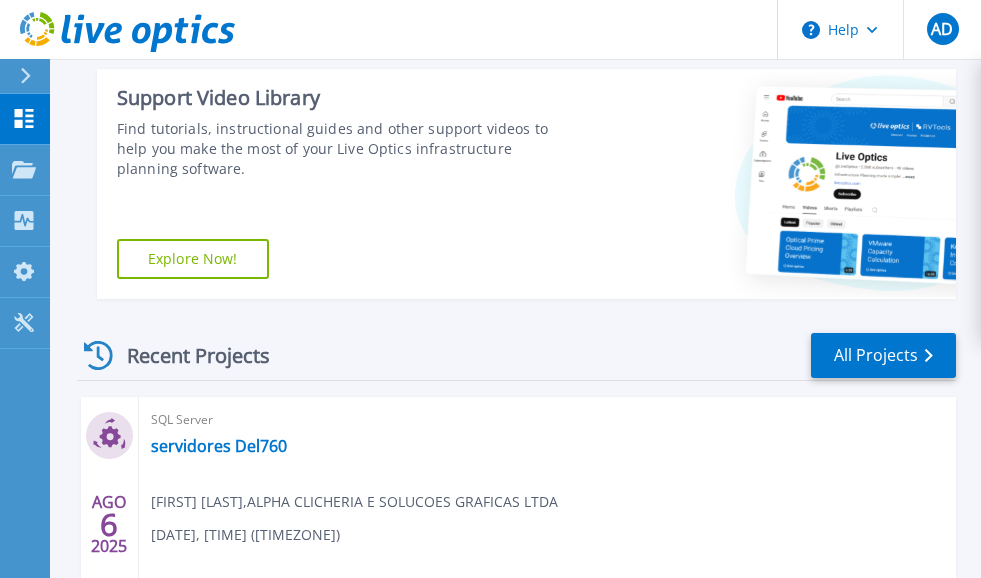 scroll, scrollTop: 505, scrollLeft: 0, axis: vertical 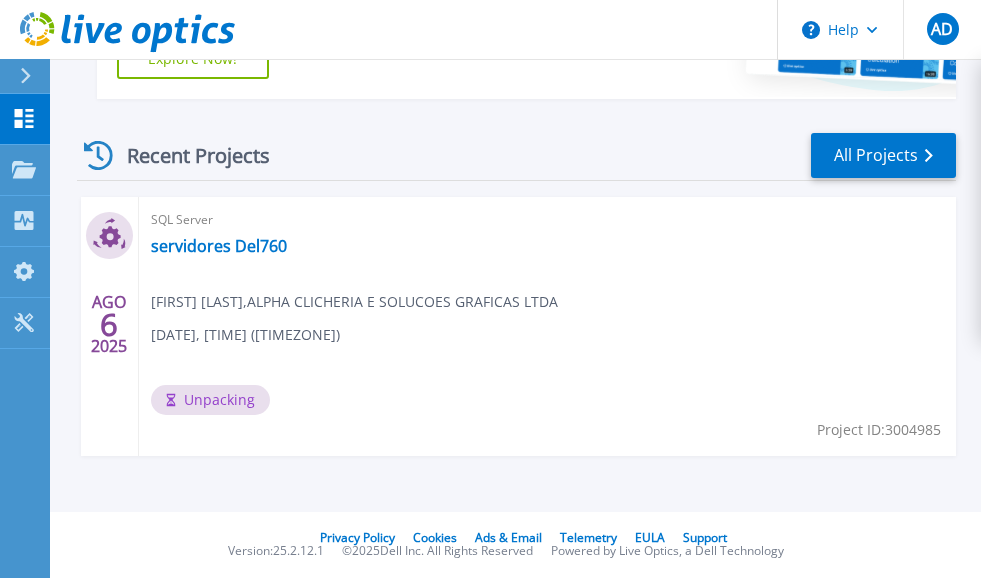 click on "SQL Server servidores Del760 ALBERTO DIONISI ,  ALPHA CLICHERIA E SOLUCOES GRAFICAS LTDA 08/06/2025, 17:41 (+00:00) Unpacking Project ID:  3004985" at bounding box center [547, 326] 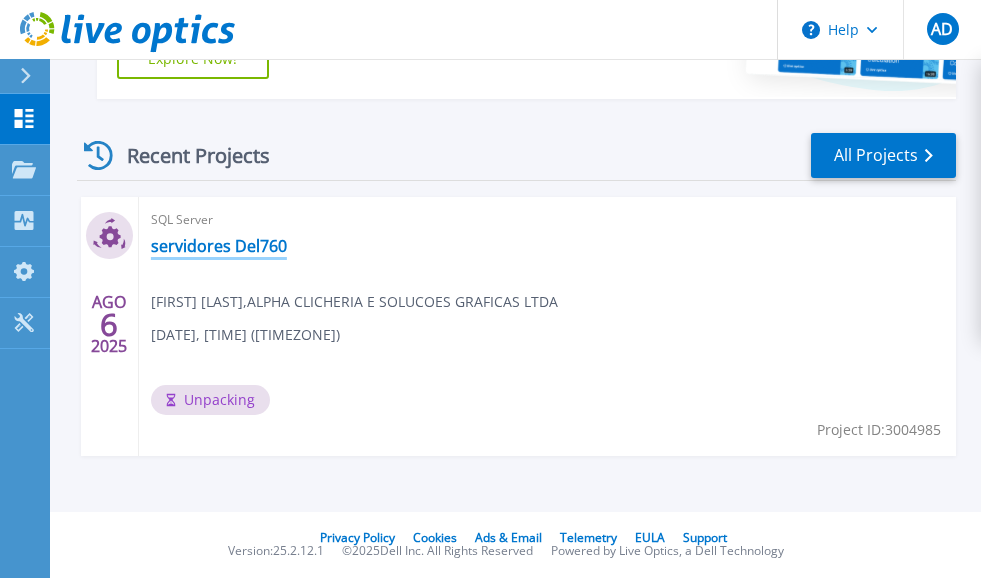 drag, startPoint x: 268, startPoint y: 240, endPoint x: 230, endPoint y: 234, distance: 38.470768 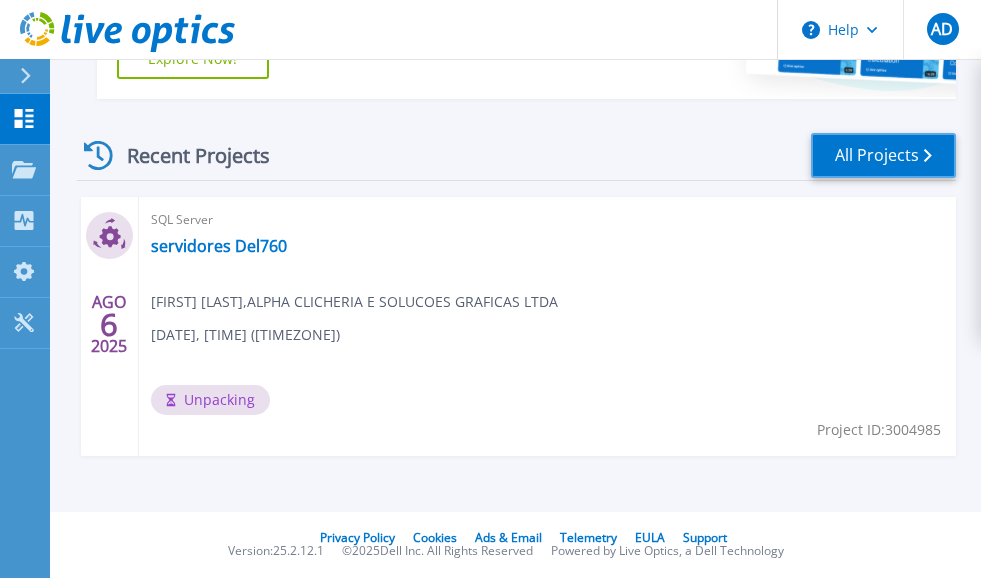 click on "All Projects" at bounding box center (883, 155) 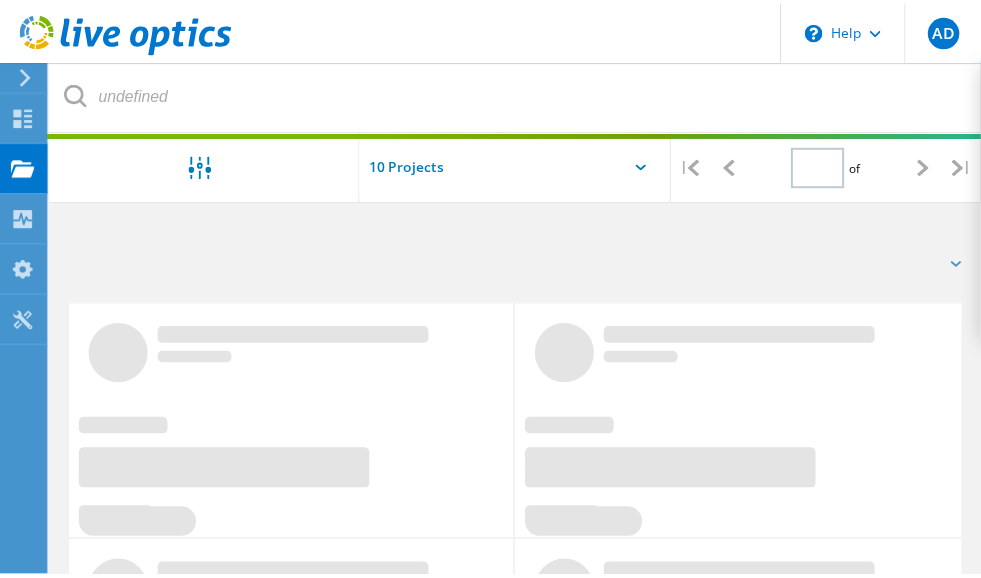 scroll, scrollTop: 0, scrollLeft: 0, axis: both 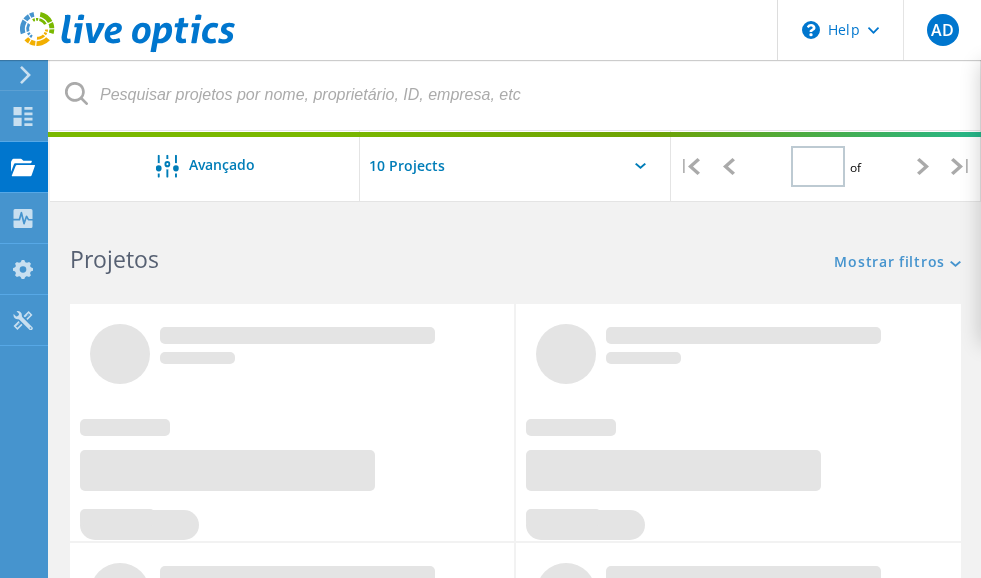 type on "1" 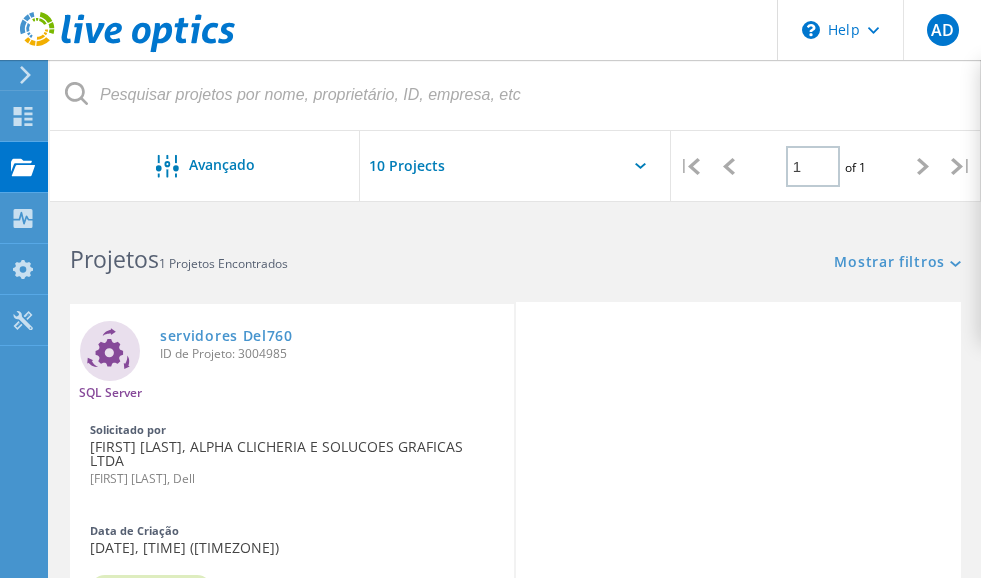 scroll, scrollTop: 200, scrollLeft: 0, axis: vertical 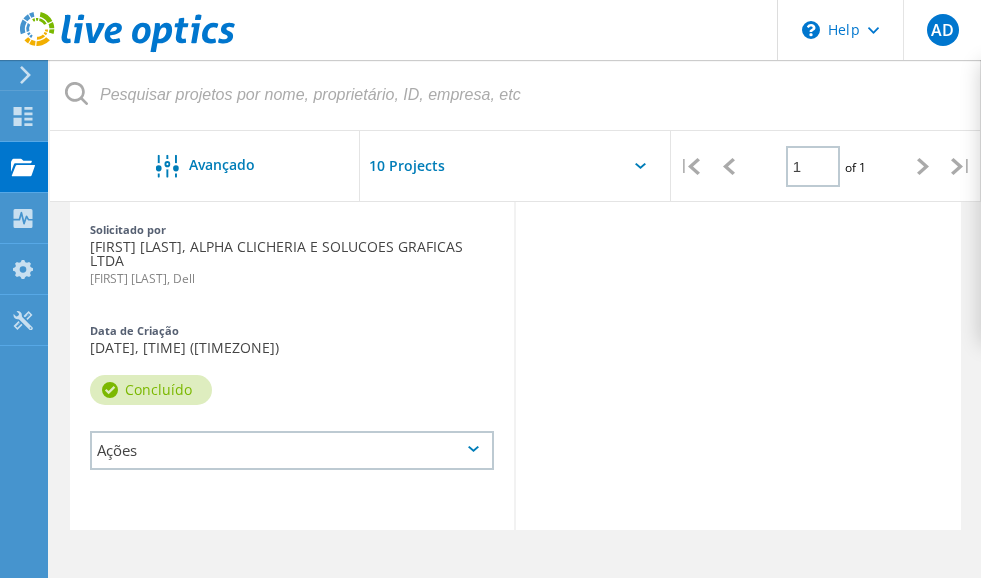 click on "Ações" 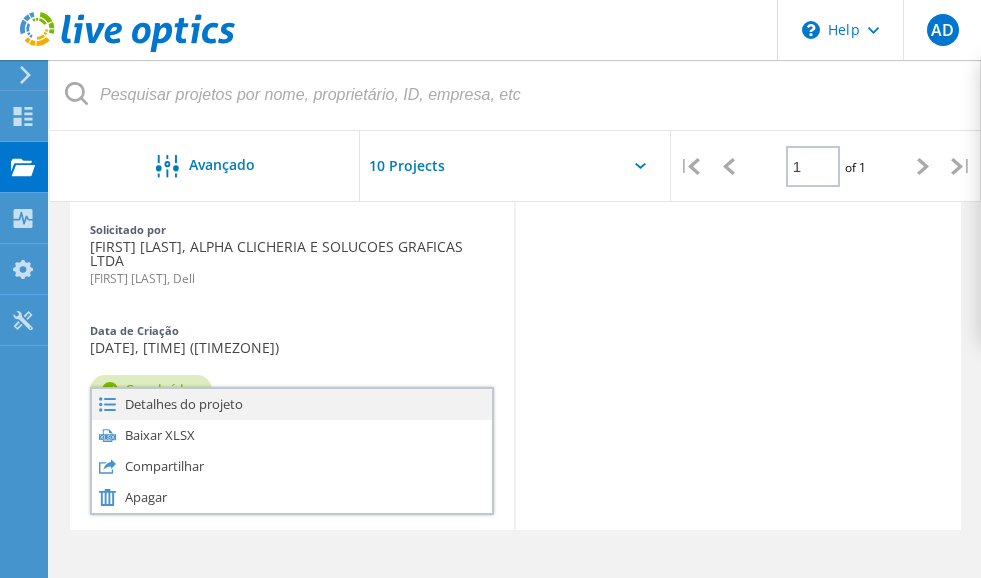 click on "Detalhes do projeto" 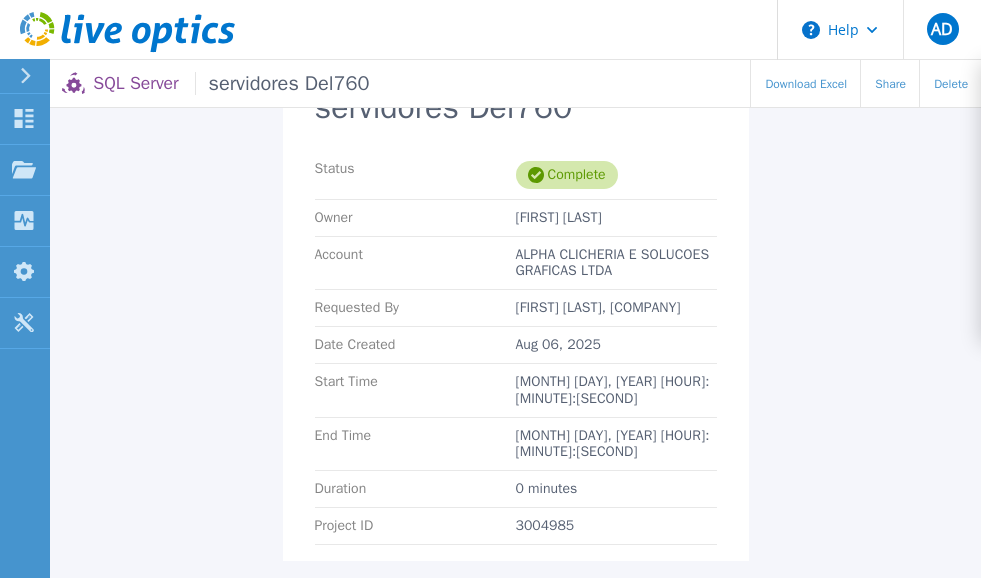scroll, scrollTop: 0, scrollLeft: 0, axis: both 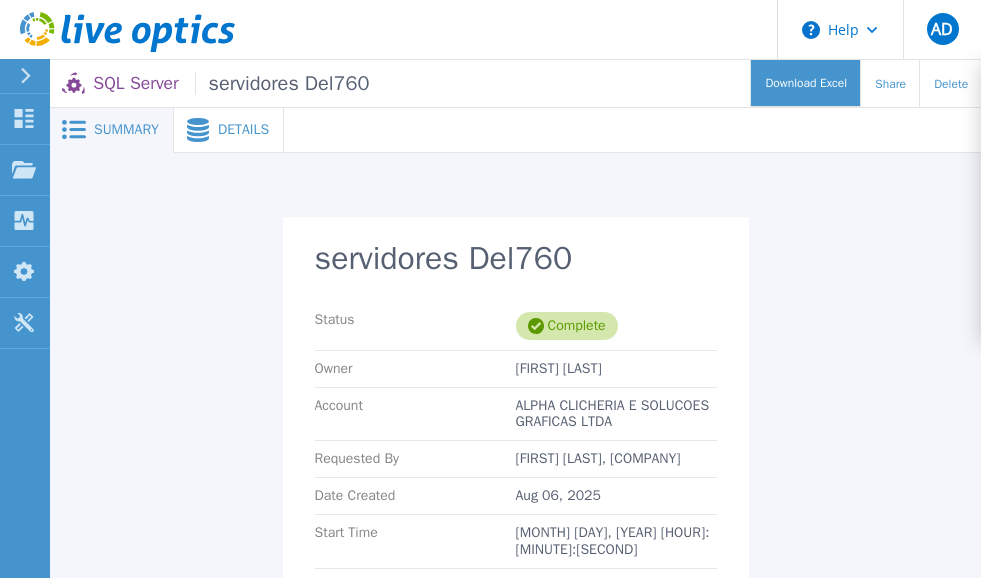click on "Download Excel" at bounding box center (805, 83) 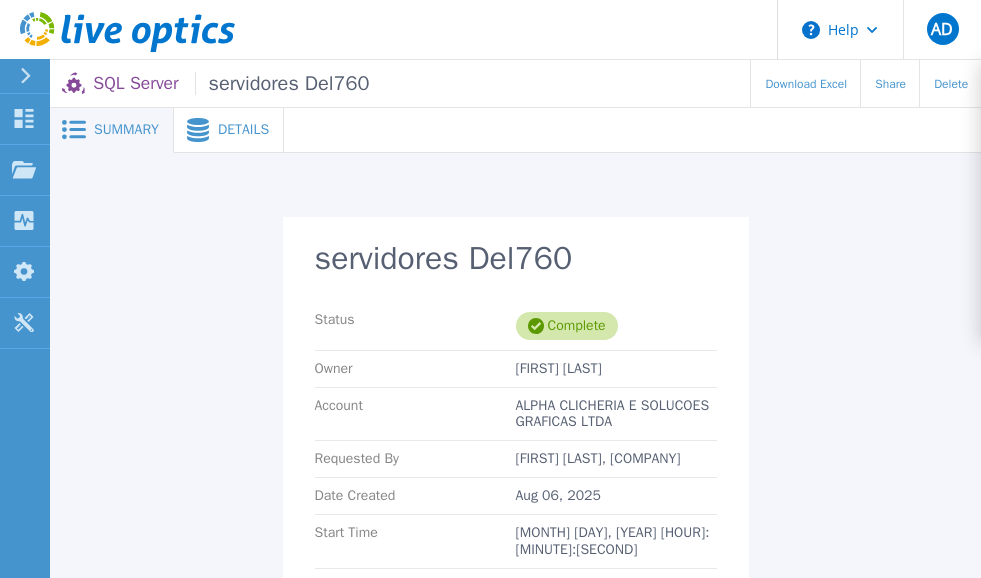 click on "Details" at bounding box center (243, 130) 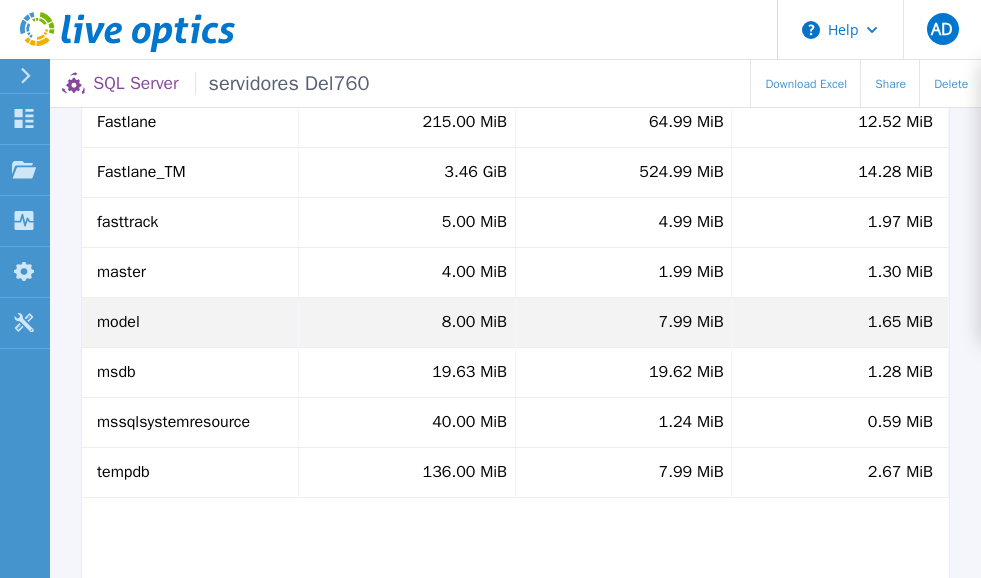 scroll, scrollTop: 90, scrollLeft: 0, axis: vertical 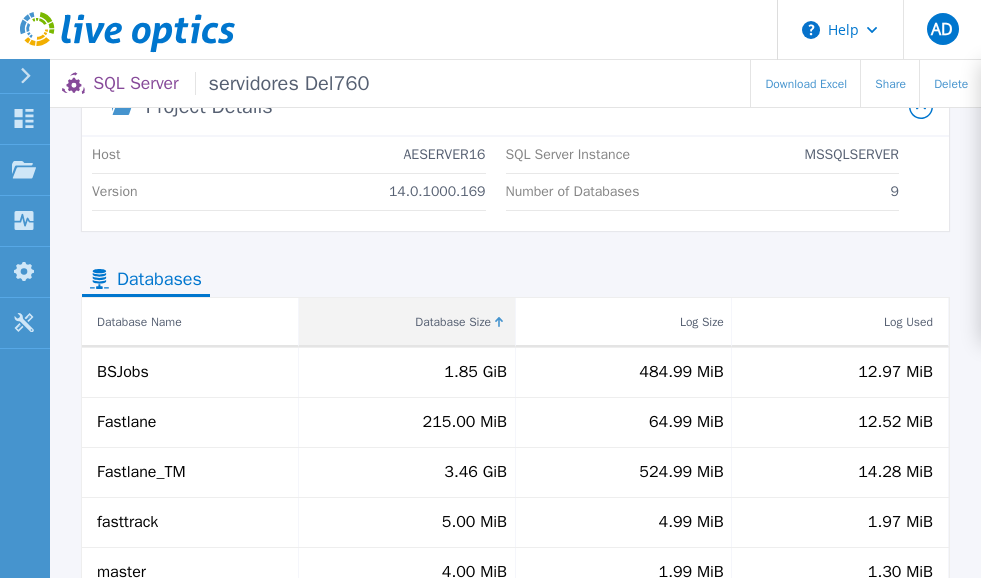 click on "Database Size" at bounding box center (453, 322) 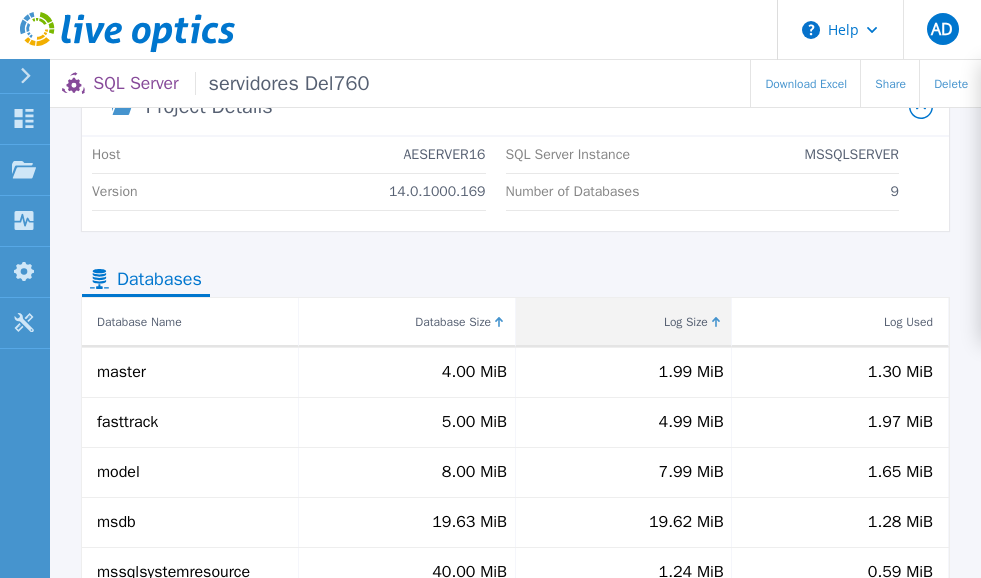 click on "Log Size" at bounding box center (686, 322) 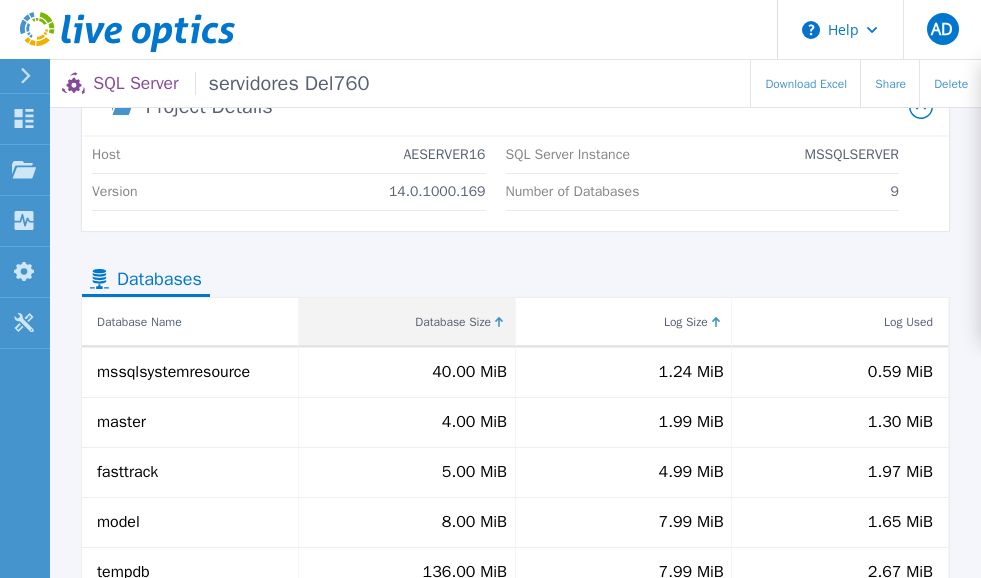 click on "Database Size" at bounding box center (407, 322) 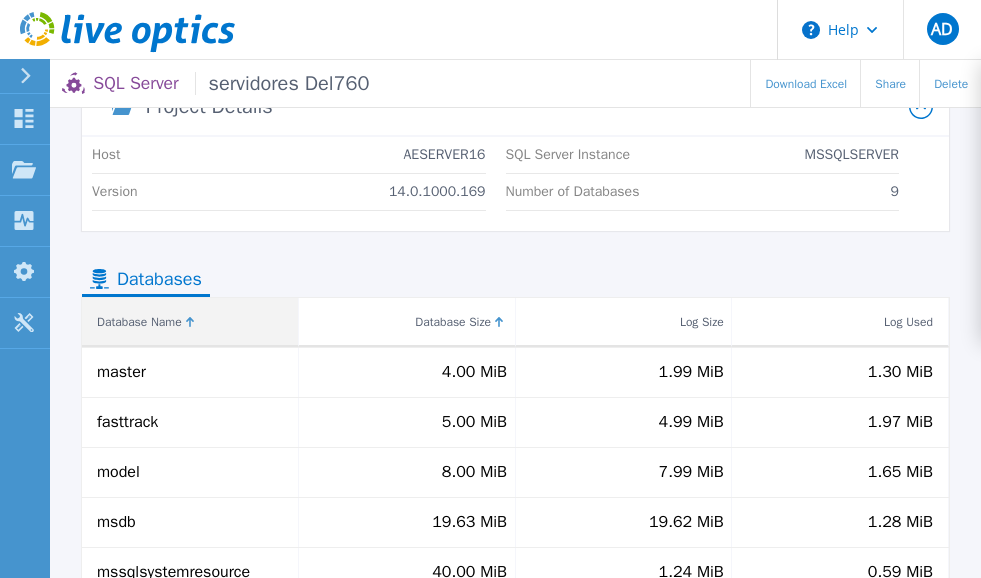 click on "Database Name" at bounding box center [190, 322] 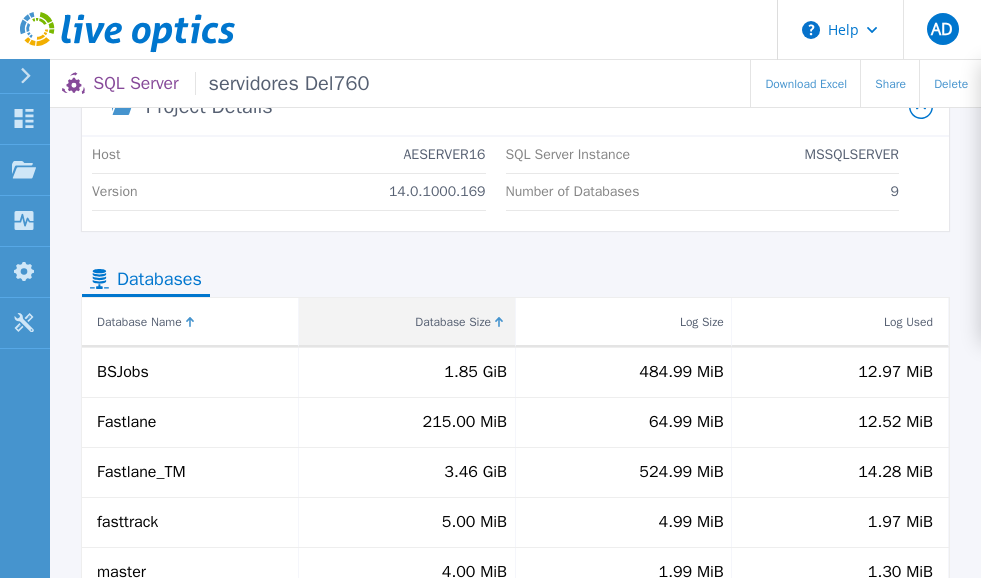 click on "Database Size" at bounding box center (453, 322) 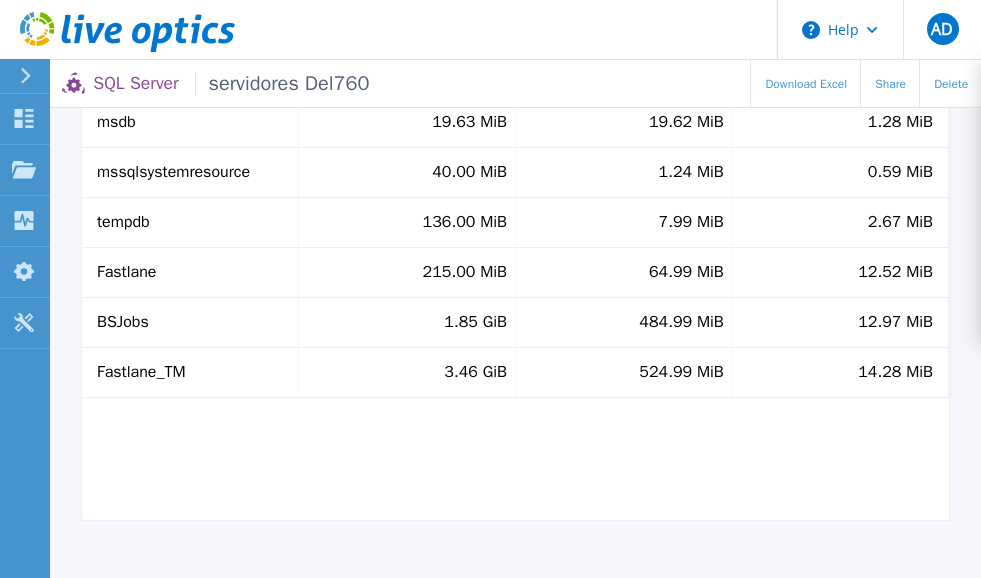 scroll, scrollTop: 290, scrollLeft: 0, axis: vertical 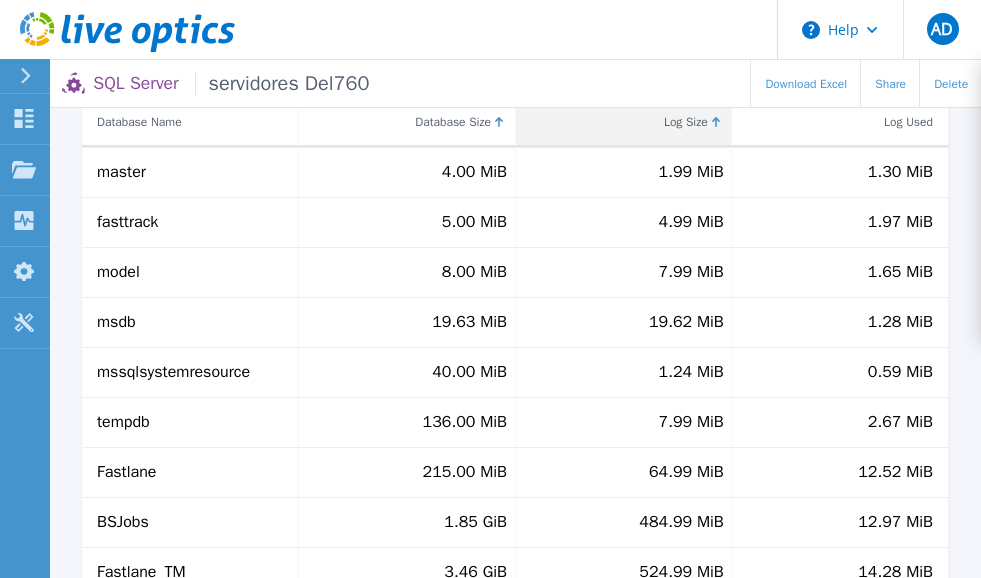 click on "Log Size" at bounding box center [686, 122] 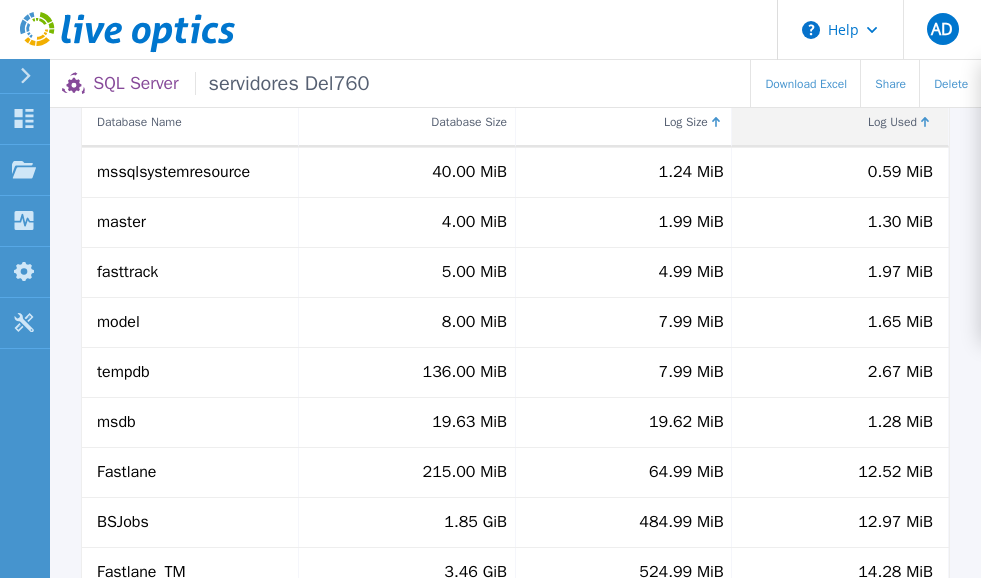 click on "Log Used" at bounding box center (892, 122) 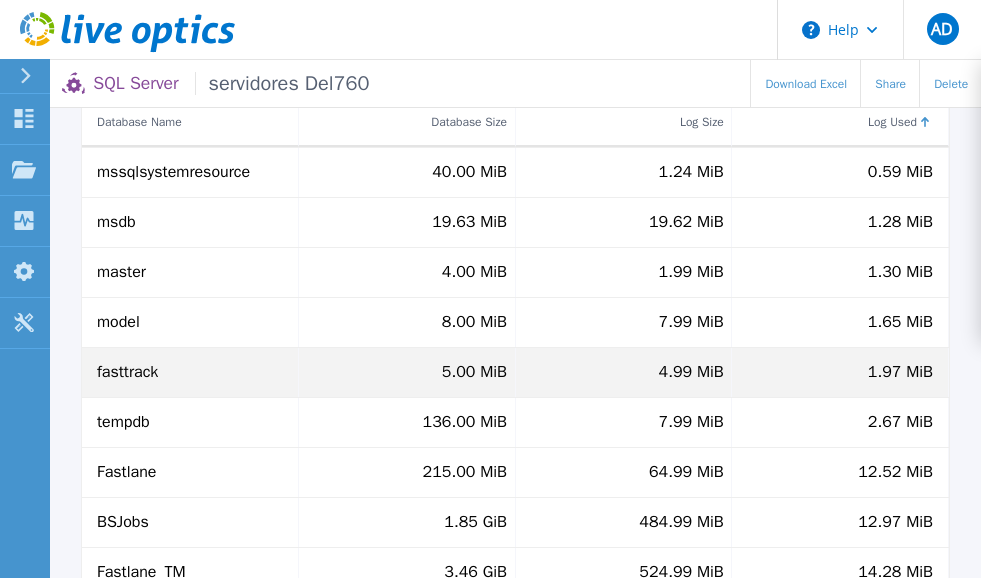 click on "1.97 MiB" at bounding box center (840, 372) 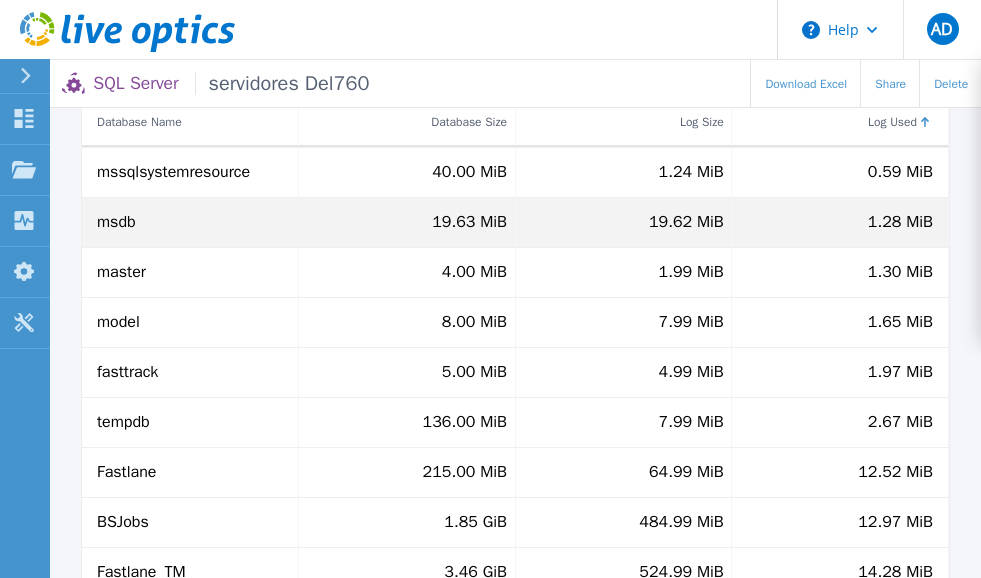 scroll, scrollTop: 0, scrollLeft: 0, axis: both 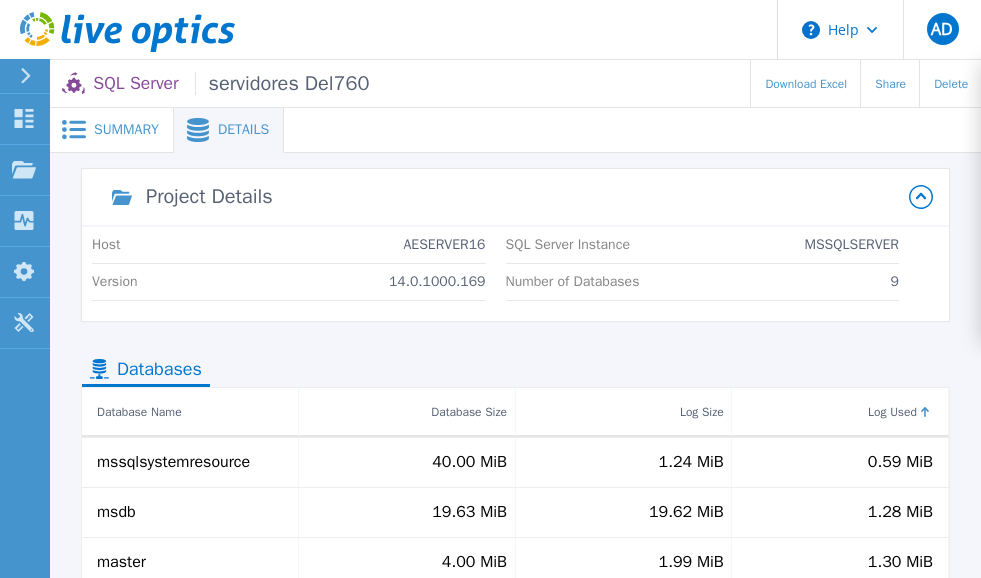 click on "Summary" at bounding box center (126, 130) 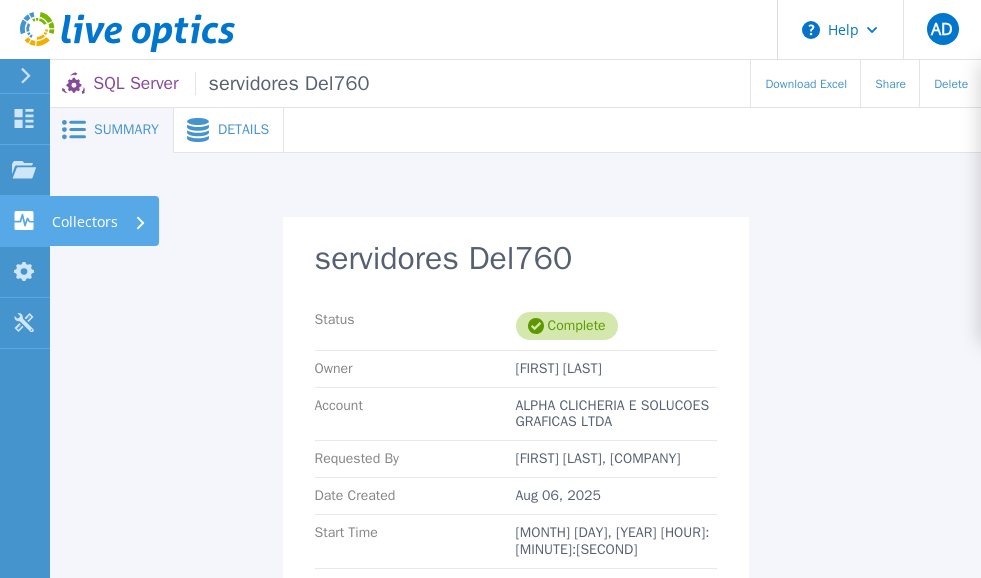 click 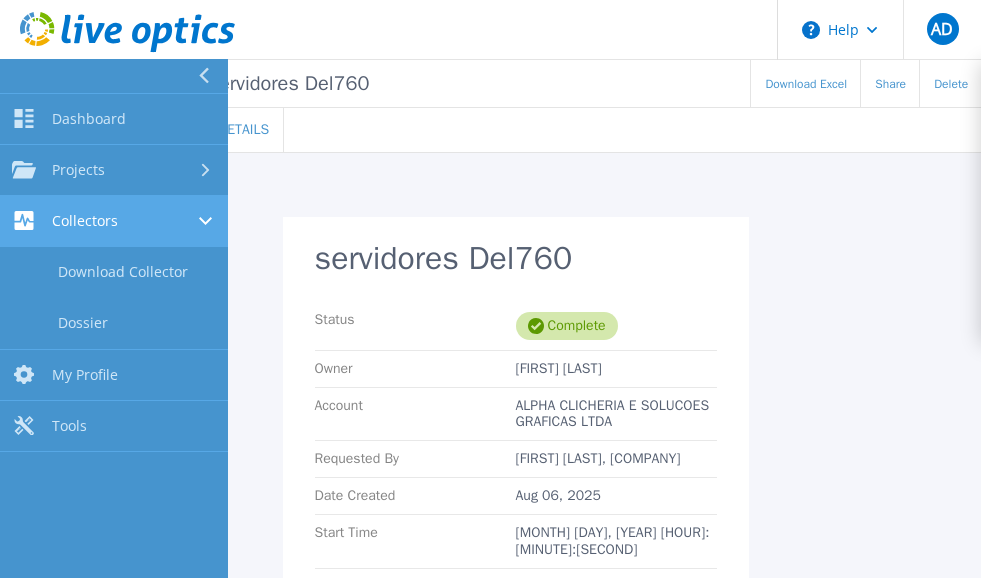 click on "Collectors" at bounding box center (85, 221) 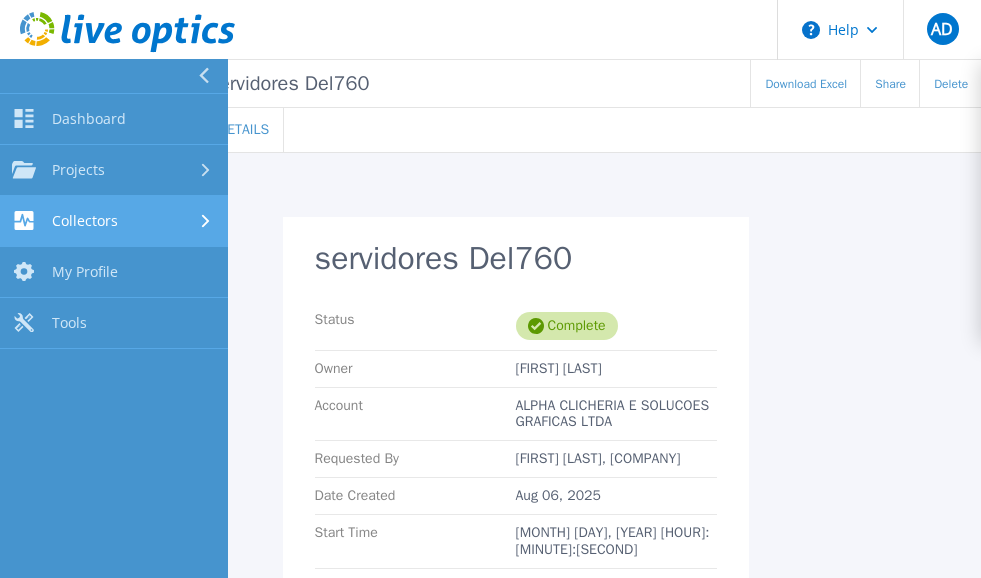 click on "Collectors" at bounding box center (85, 221) 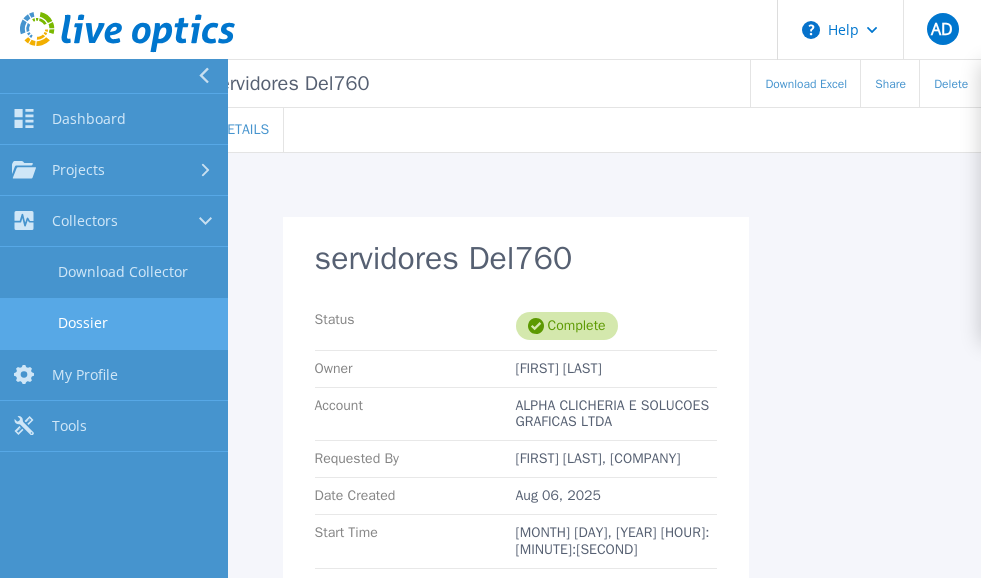 click on "Dossier" at bounding box center (114, 323) 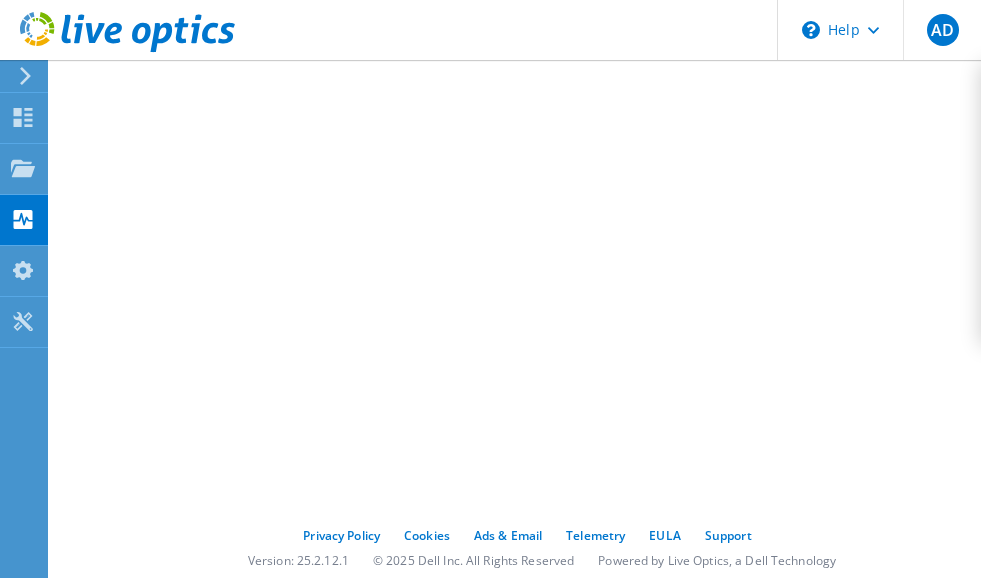 scroll, scrollTop: 0, scrollLeft: 0, axis: both 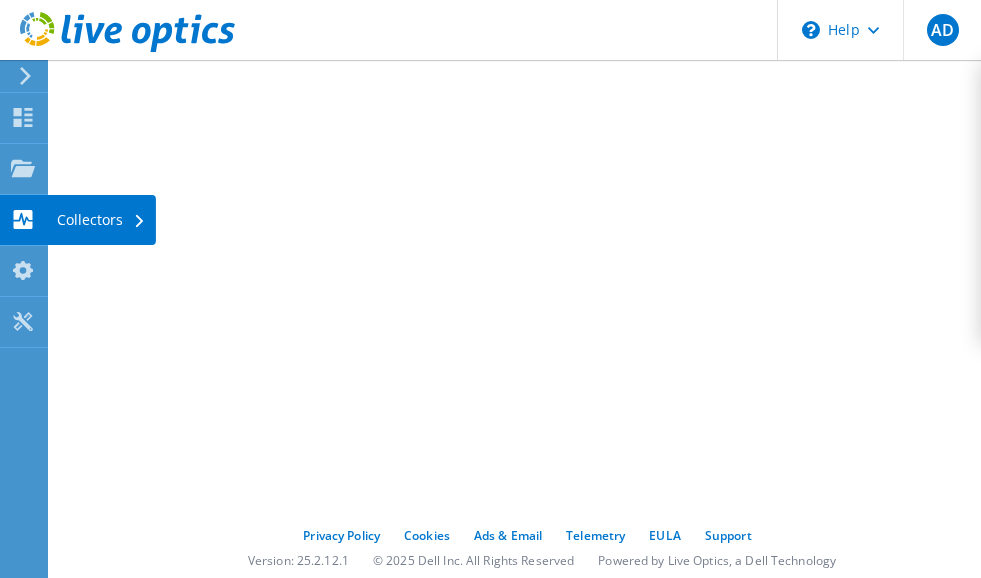 click 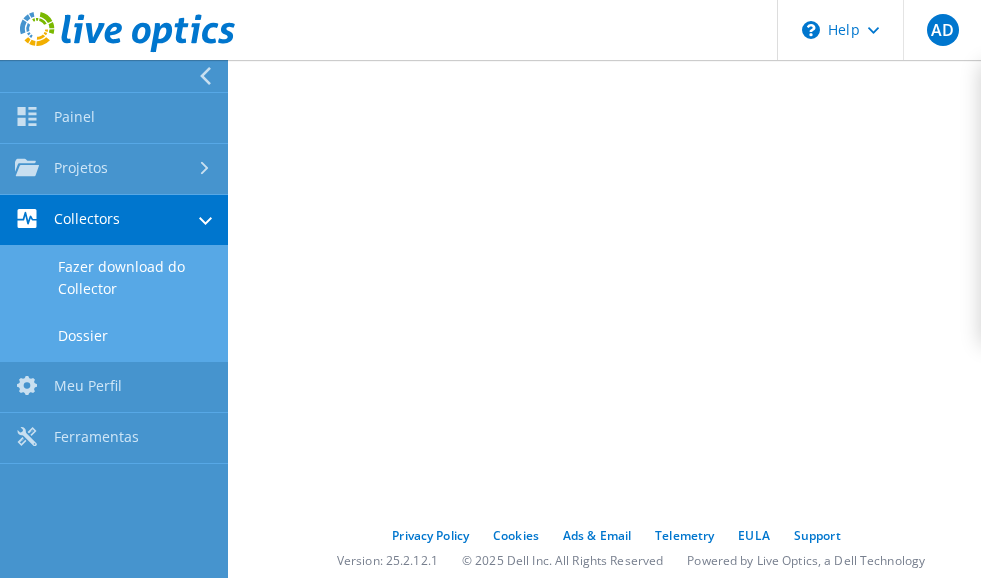 click on "Fazer download do Collector" at bounding box center (114, 278) 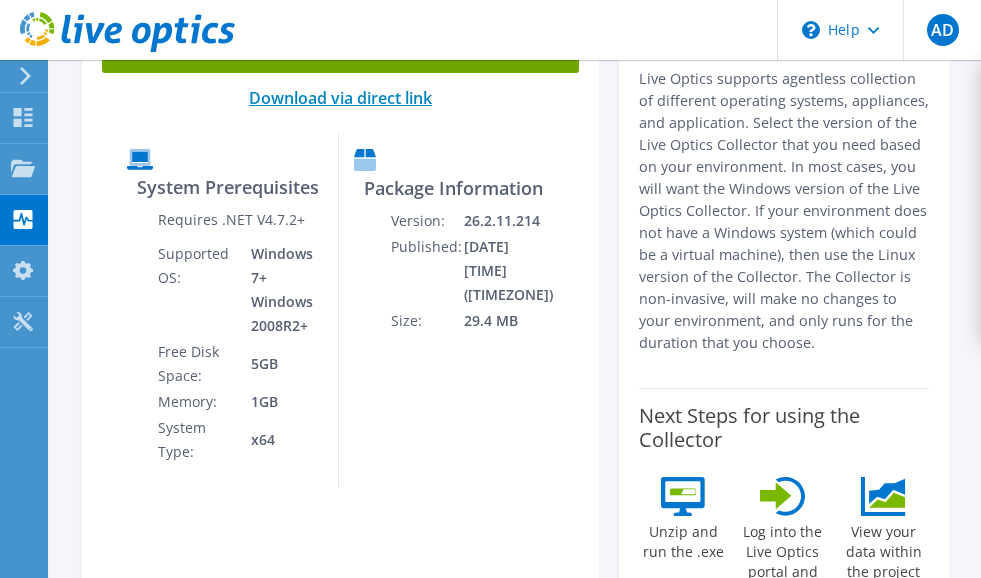 scroll, scrollTop: 0, scrollLeft: 0, axis: both 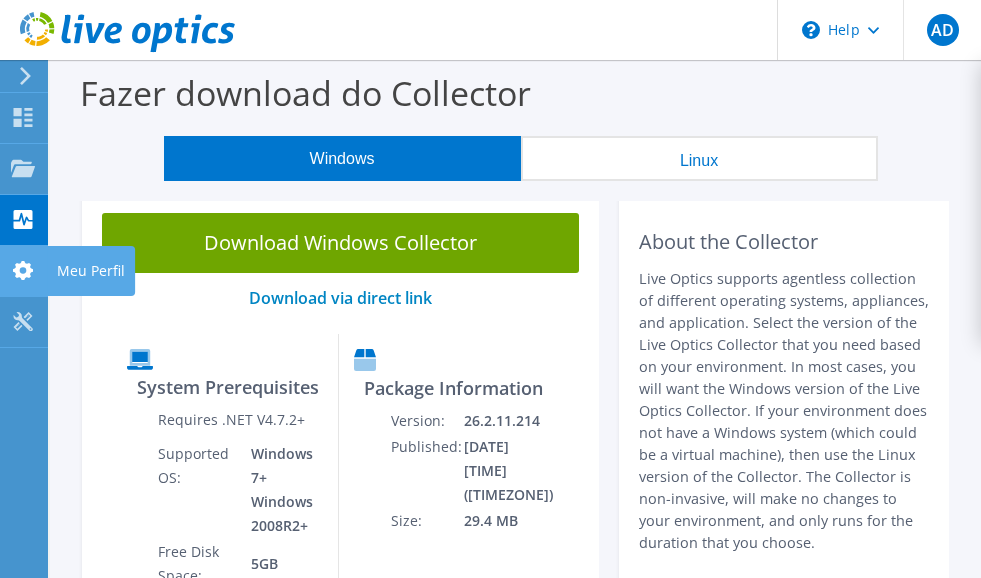 click 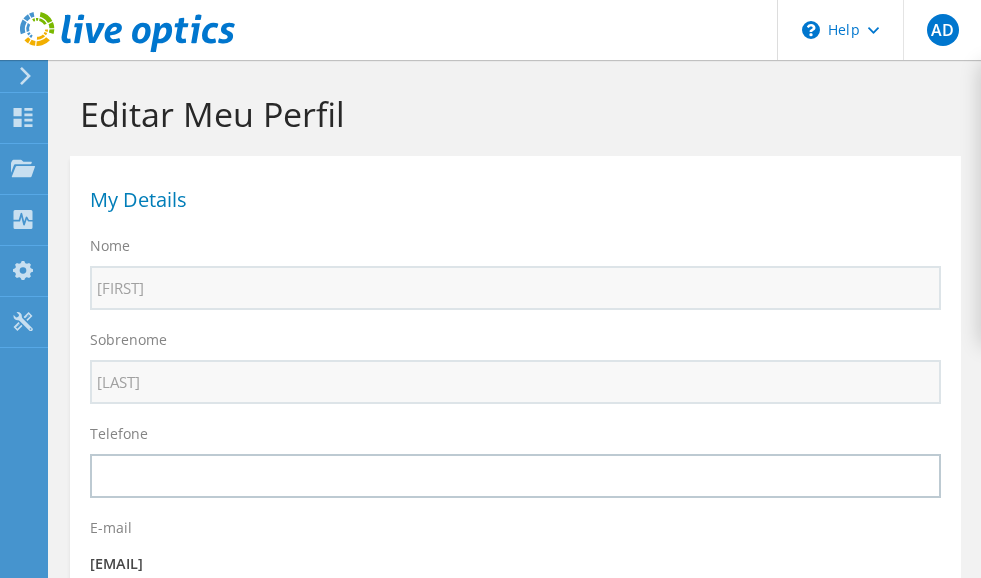 select on "30" 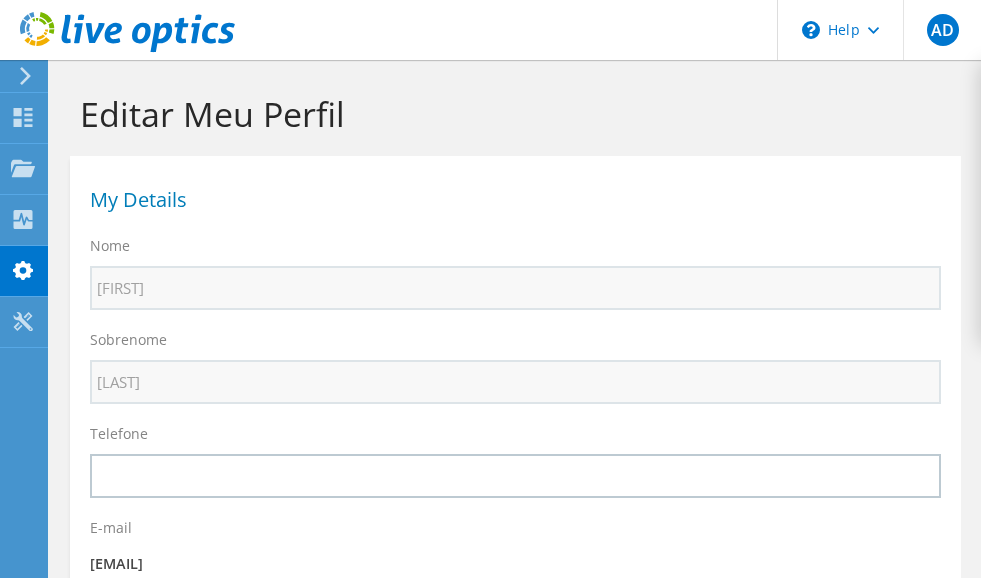 scroll, scrollTop: 300, scrollLeft: 0, axis: vertical 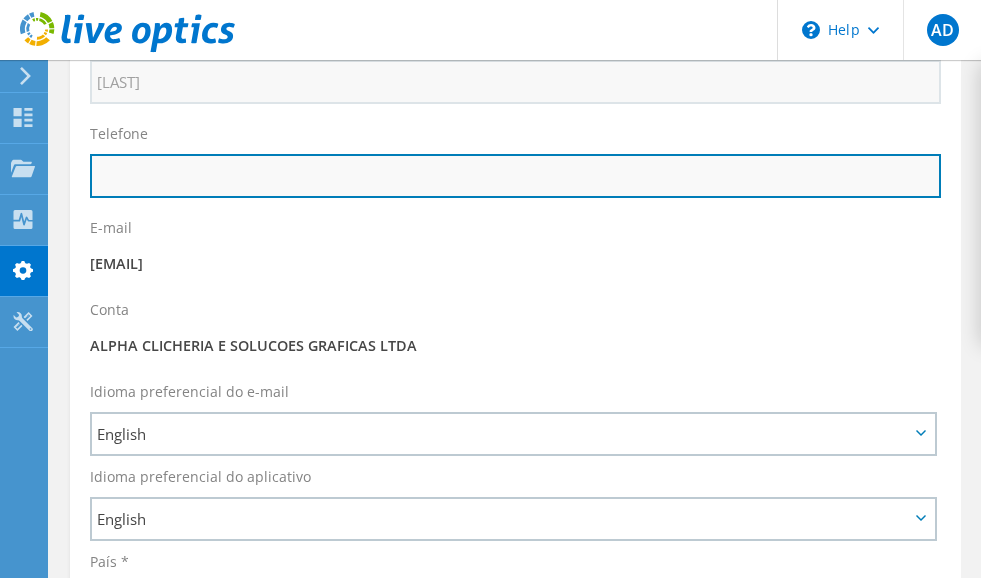 click at bounding box center (515, 176) 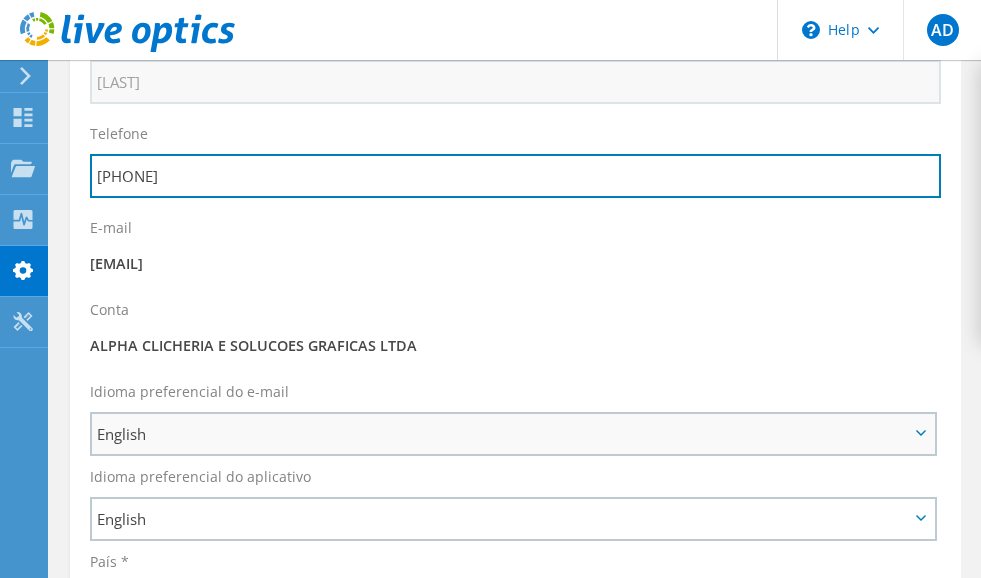 type on "[PHONE]" 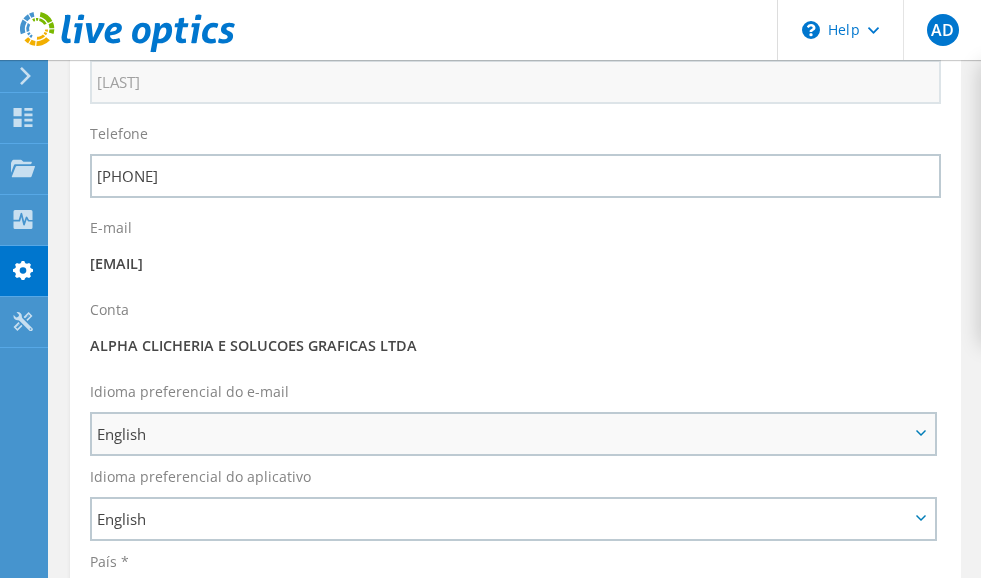 click on "English" at bounding box center [503, 434] 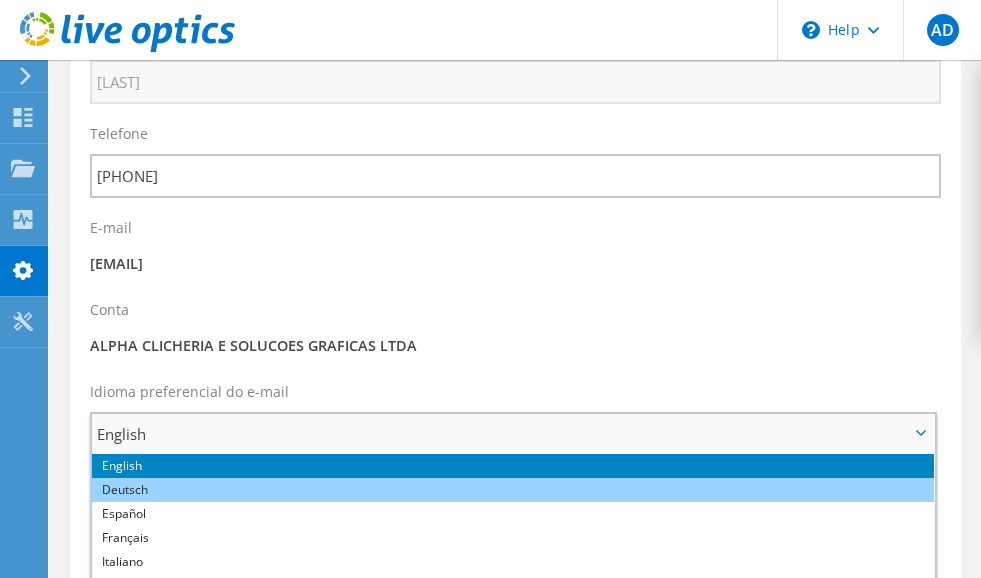 scroll, scrollTop: 600, scrollLeft: 0, axis: vertical 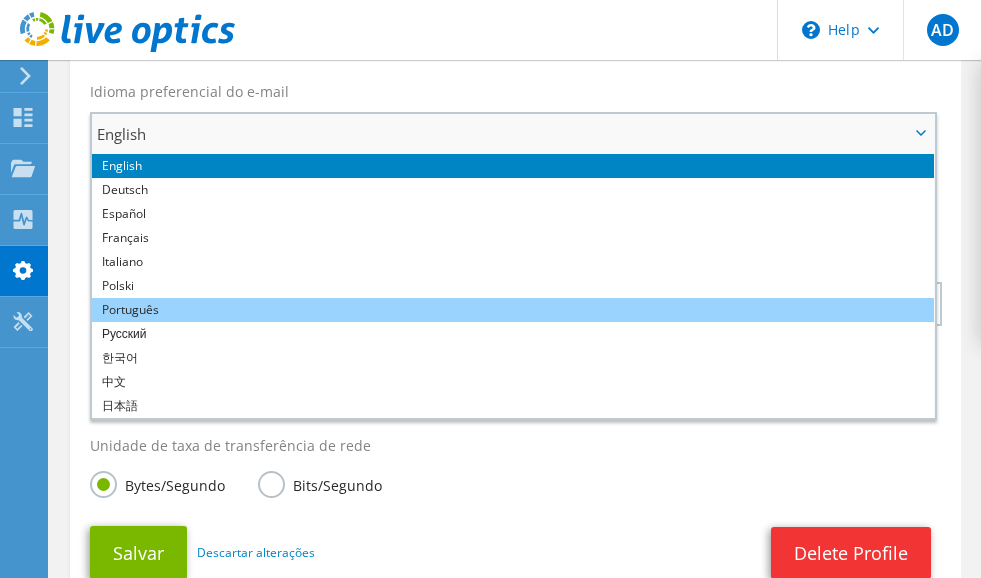 click on "Português" at bounding box center [513, 310] 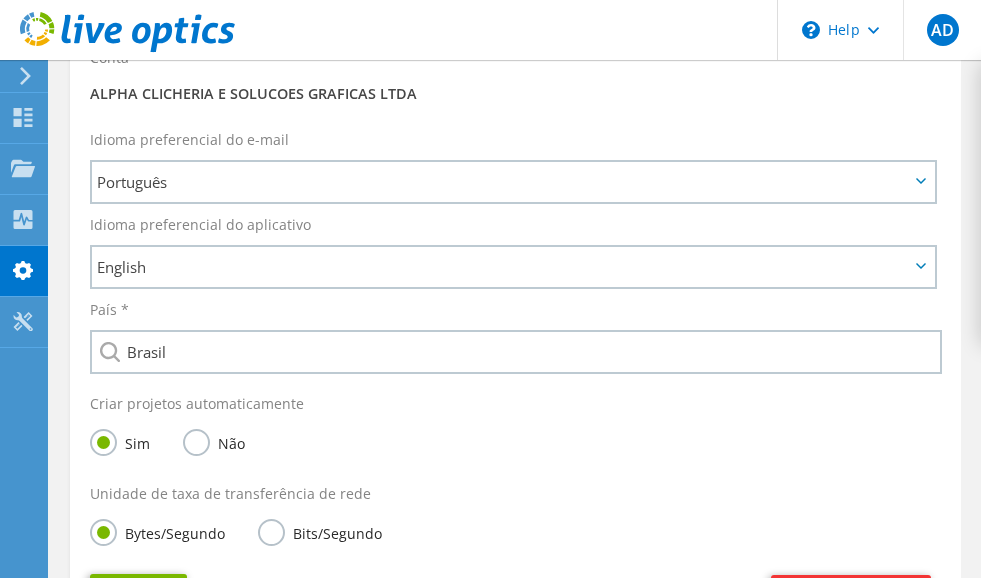 scroll, scrollTop: 552, scrollLeft: 0, axis: vertical 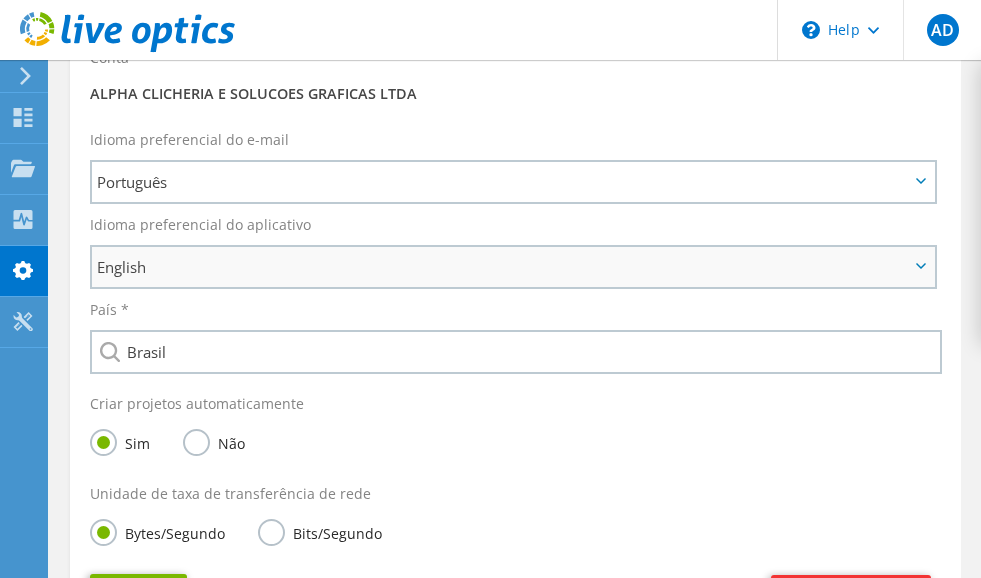 click on "English" at bounding box center [503, 267] 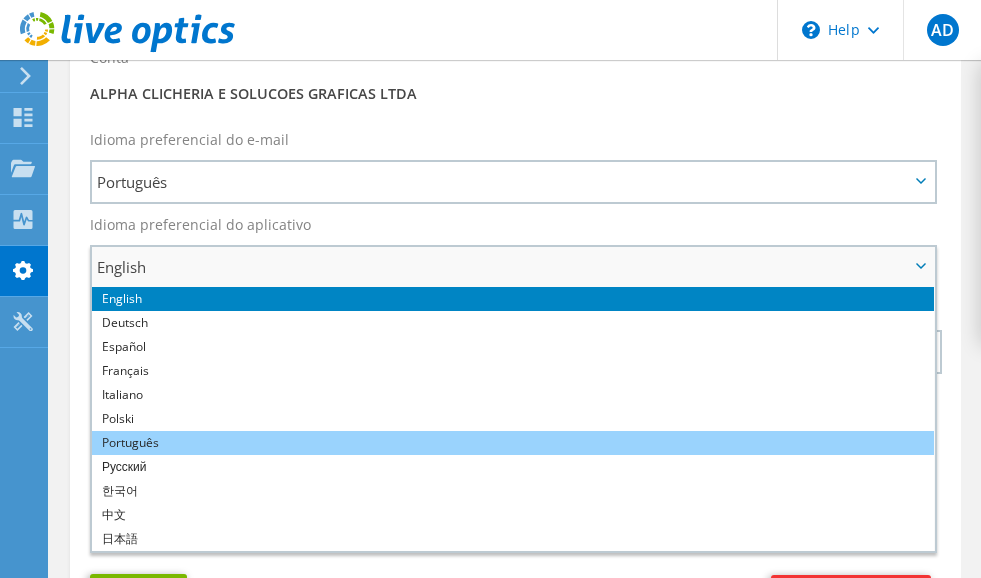 click on "Português" at bounding box center (513, 443) 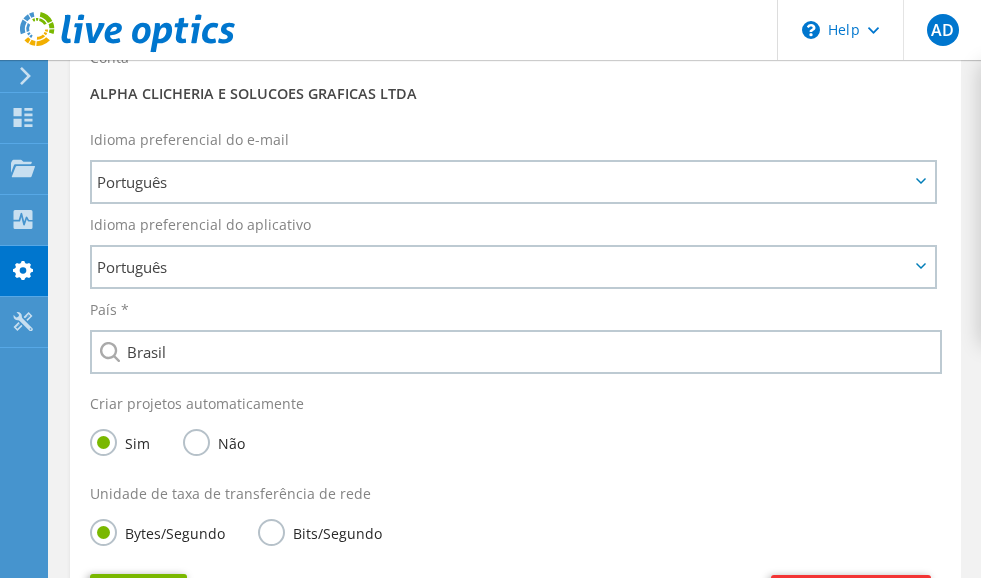 scroll, scrollTop: 752, scrollLeft: 0, axis: vertical 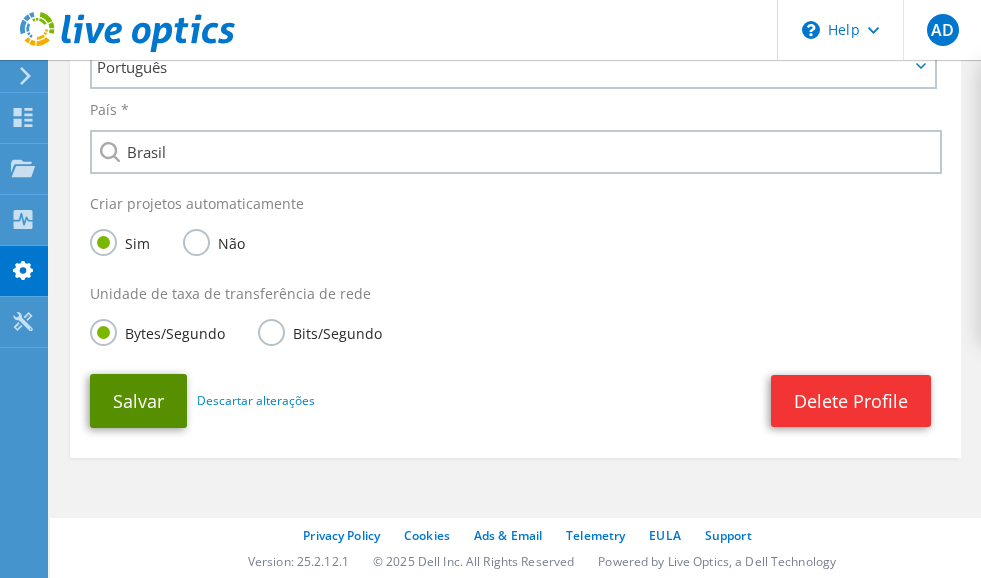click on "Salvar" at bounding box center [138, 401] 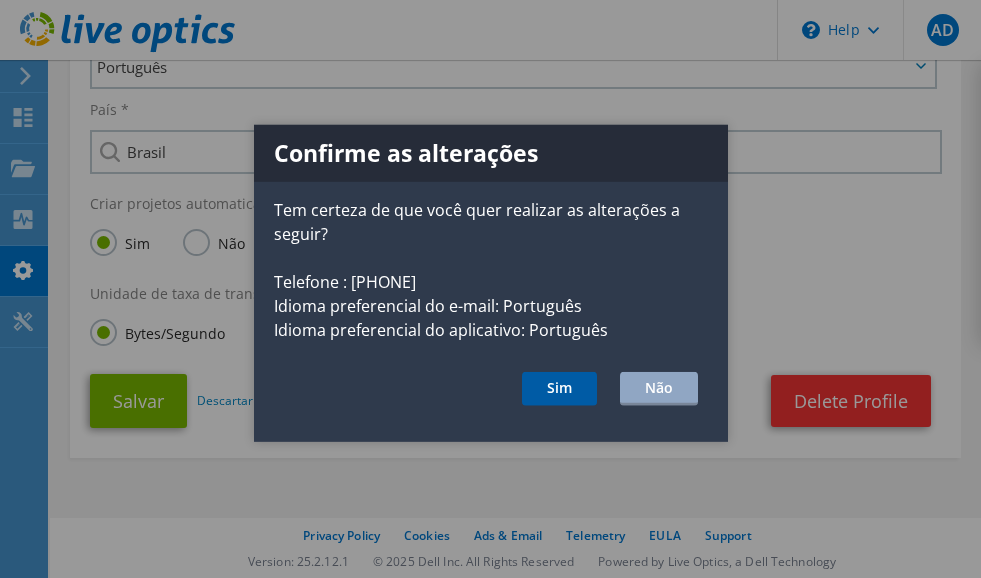 click on "Sim" at bounding box center [559, 389] 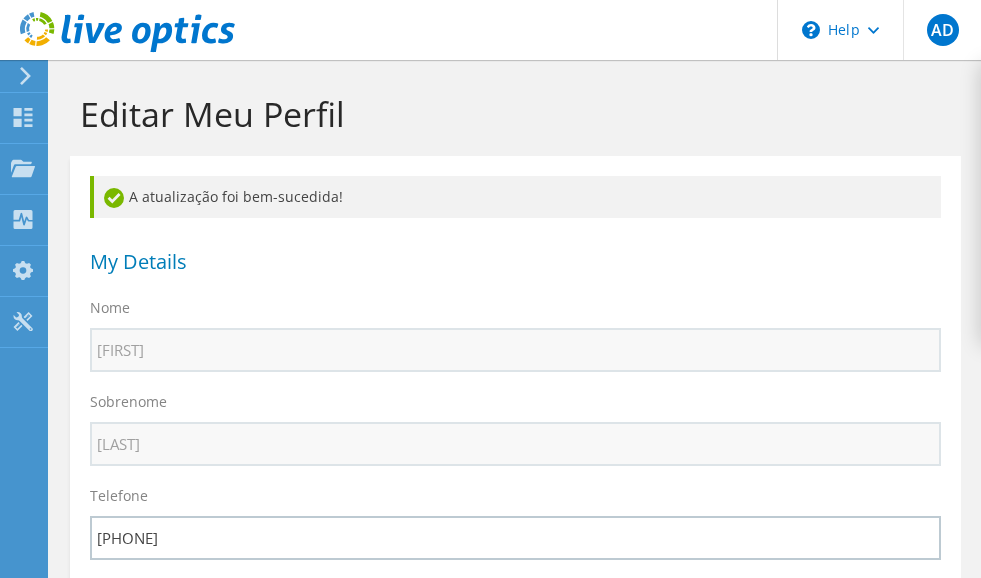 select on "30" 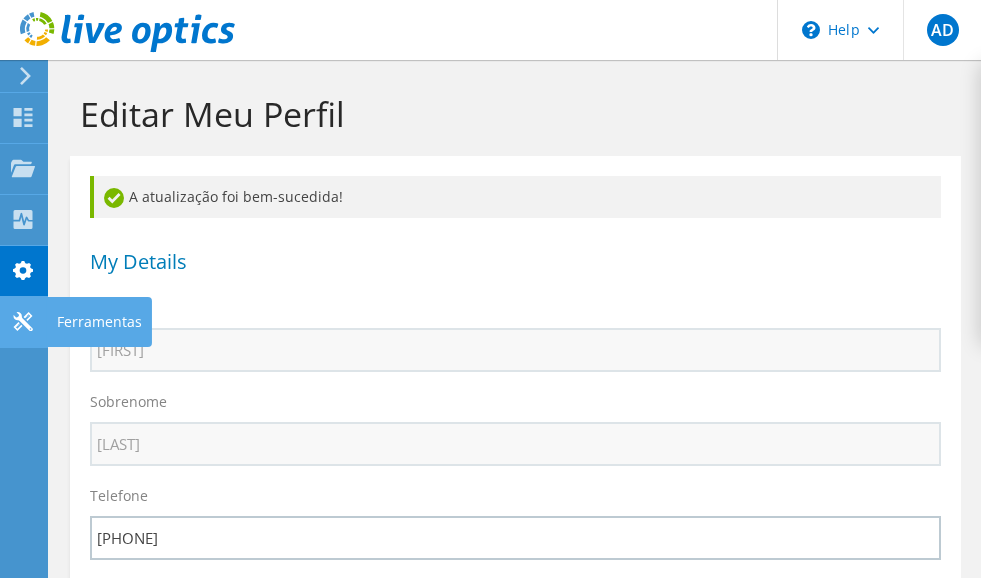 click 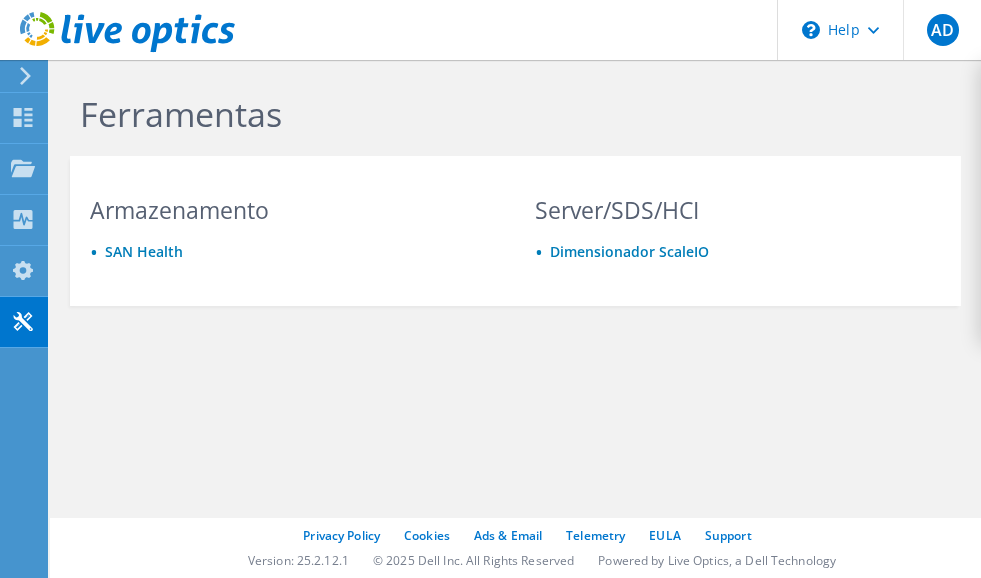 scroll, scrollTop: 0, scrollLeft: 0, axis: both 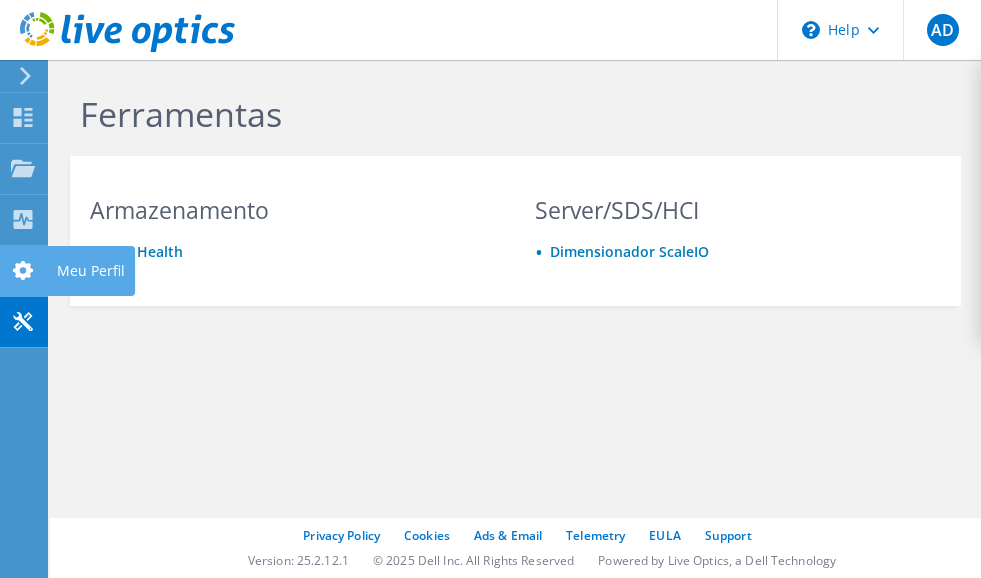 click 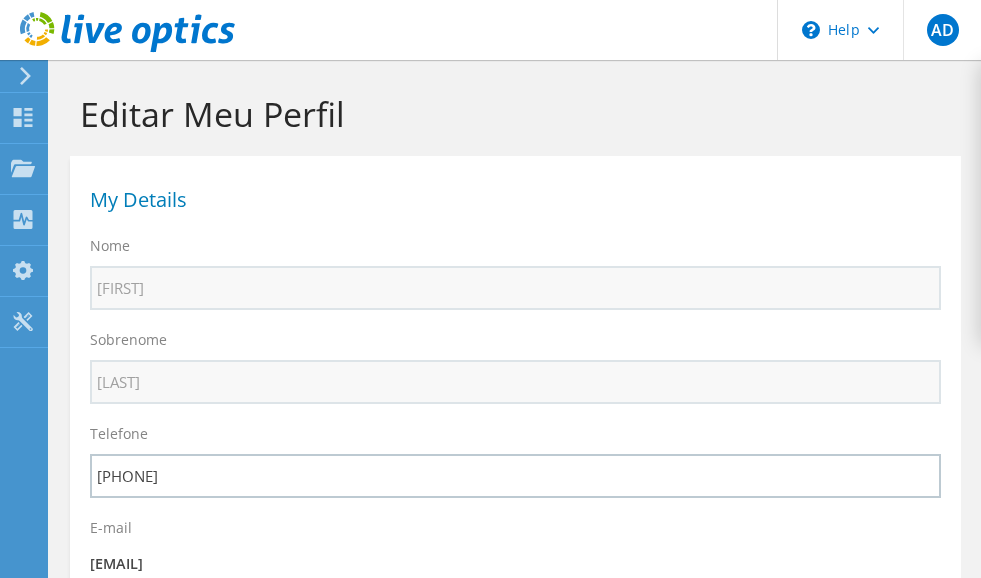 select on "30" 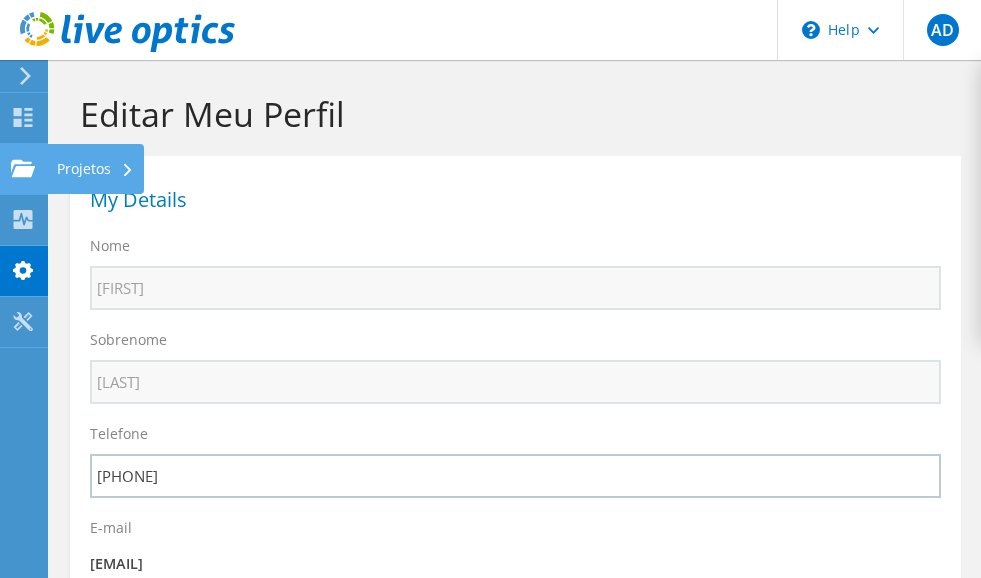 click 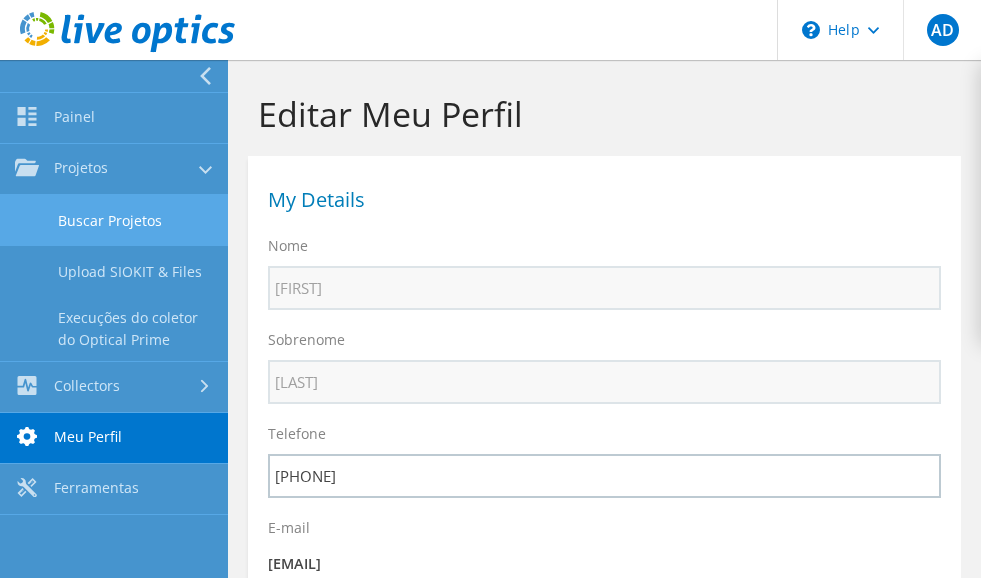 click on "Buscar Projetos" at bounding box center (114, 220) 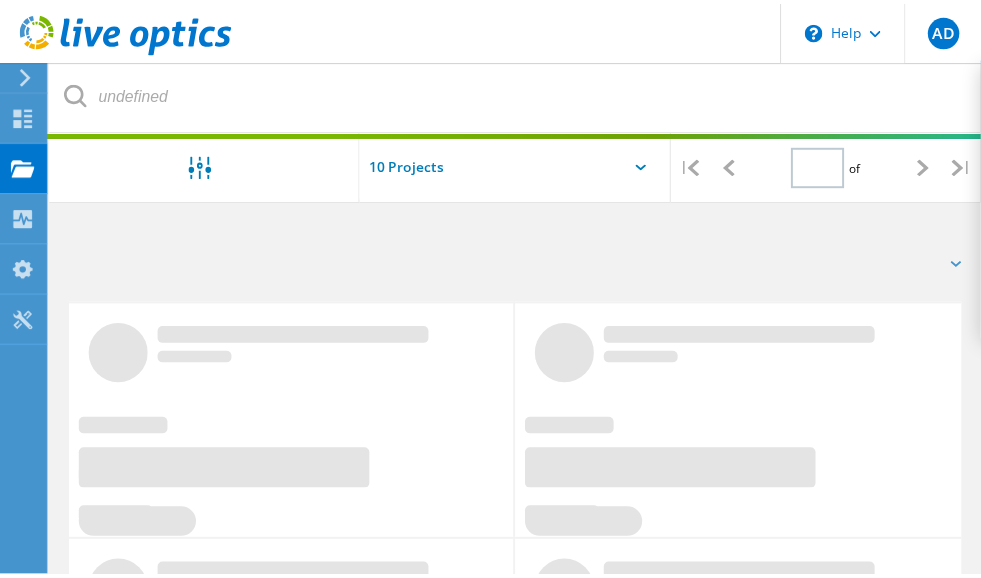 scroll, scrollTop: 0, scrollLeft: 0, axis: both 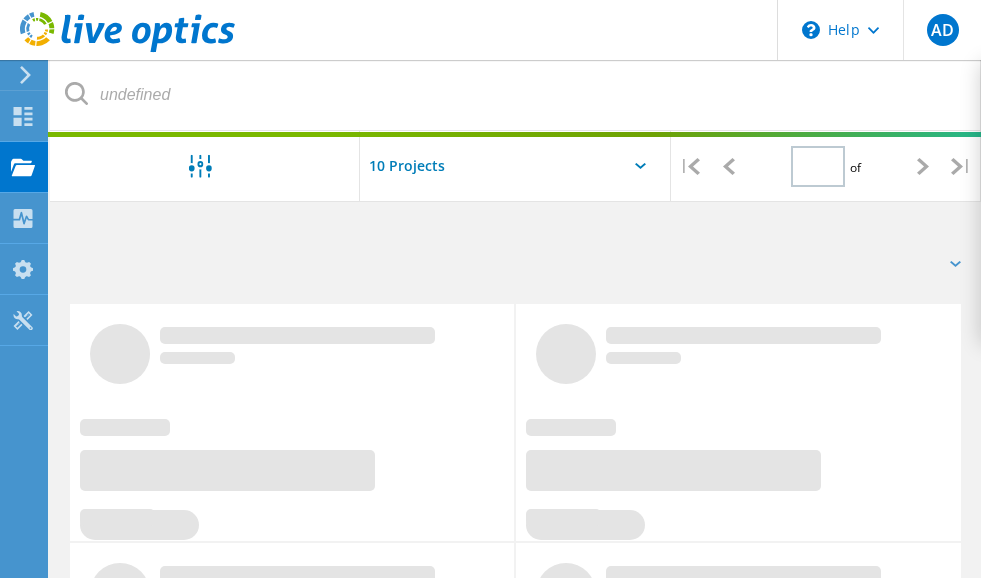 type on "1" 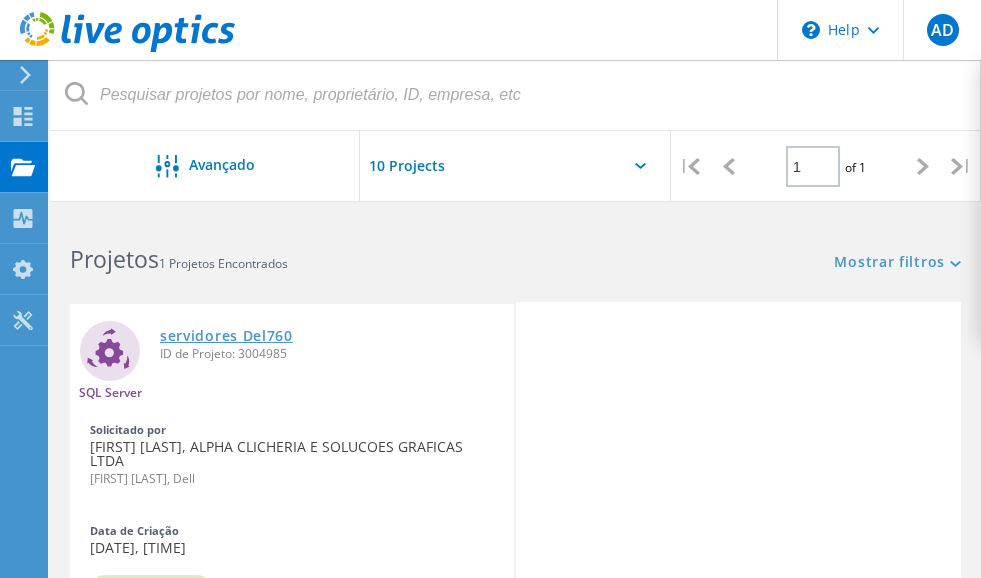 click on "servidores Del760" 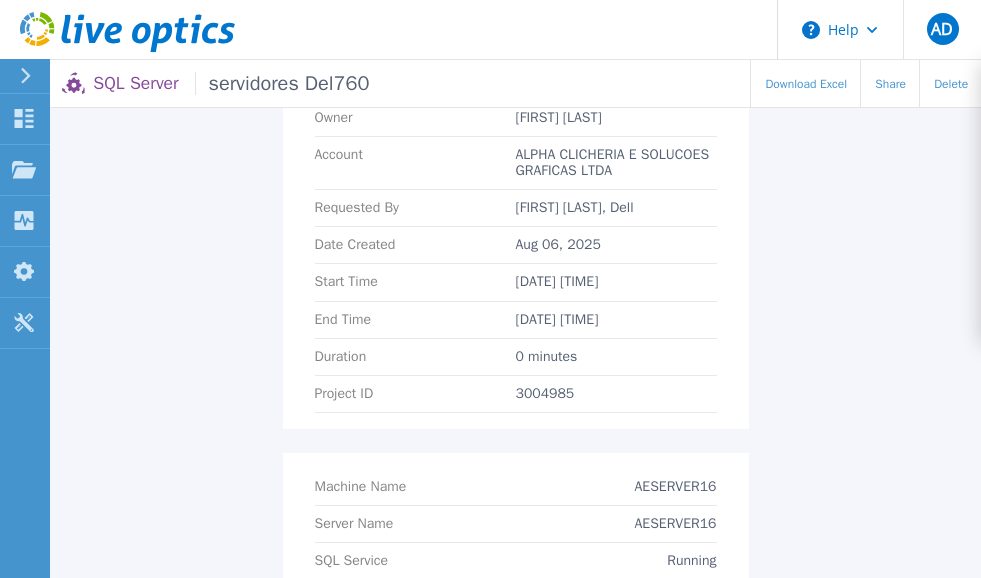 scroll, scrollTop: 0, scrollLeft: 0, axis: both 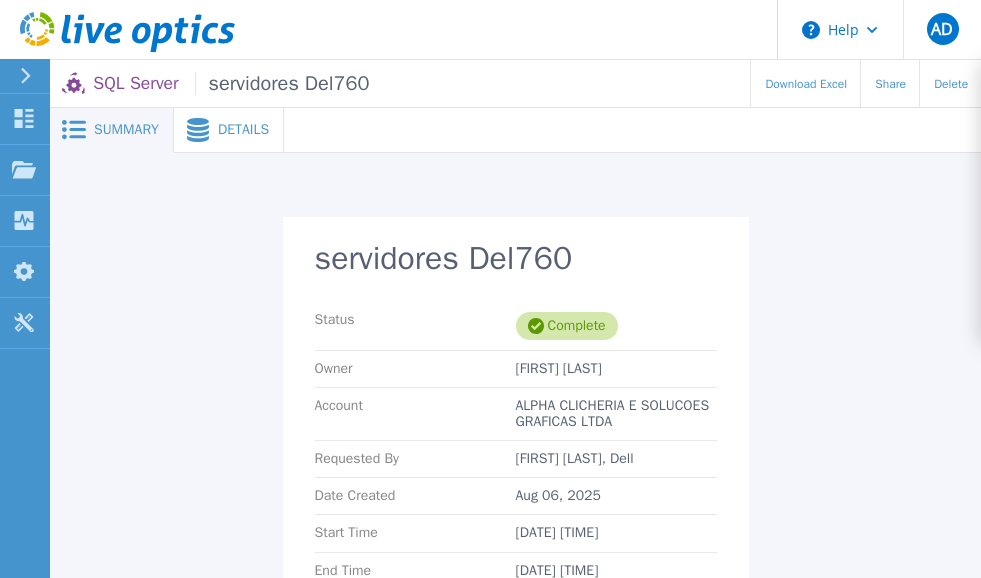 click on "Details" at bounding box center [243, 130] 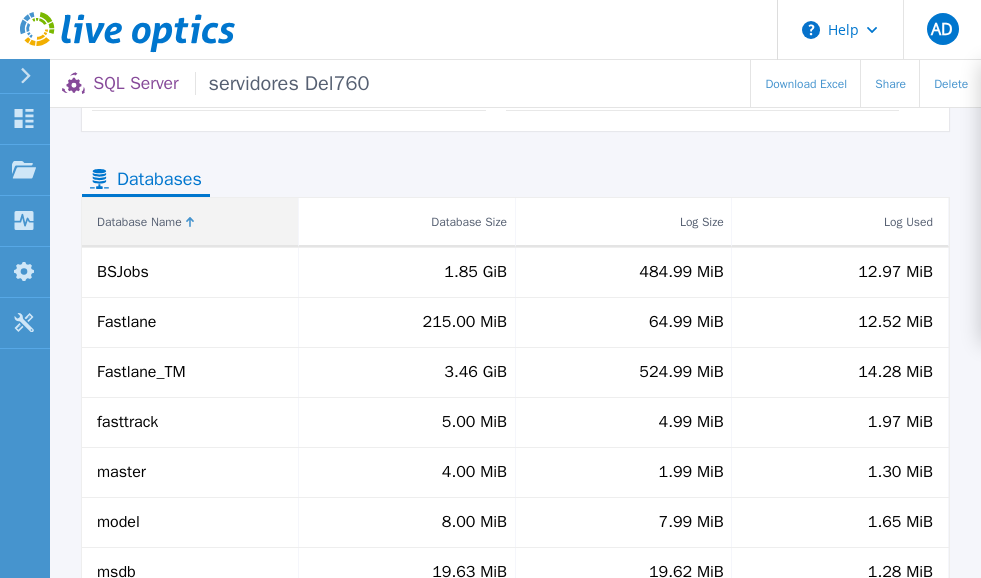 scroll, scrollTop: 0, scrollLeft: 0, axis: both 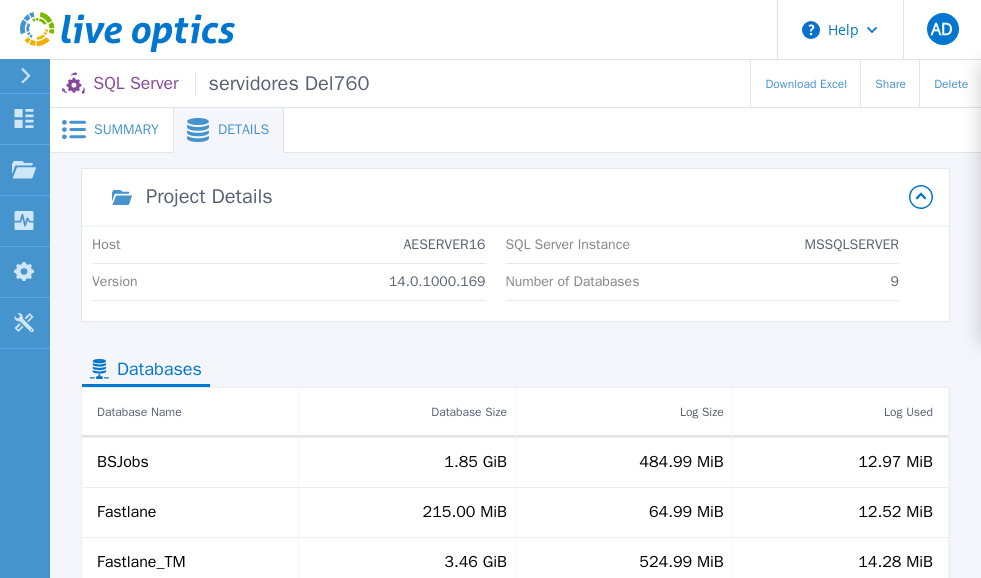 click on "Project Details" at bounding box center [503, 197] 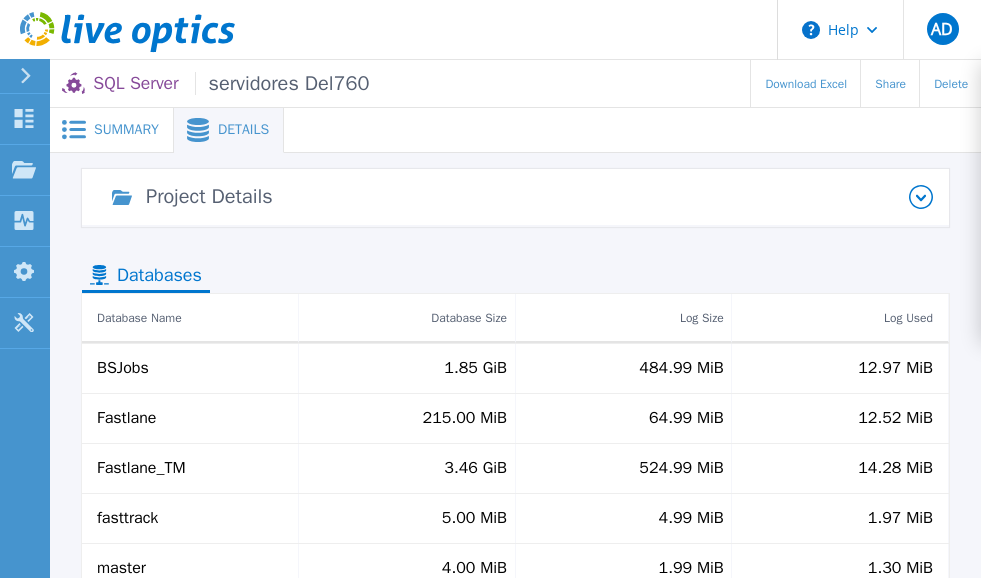 click on "Project Details" at bounding box center (503, 197) 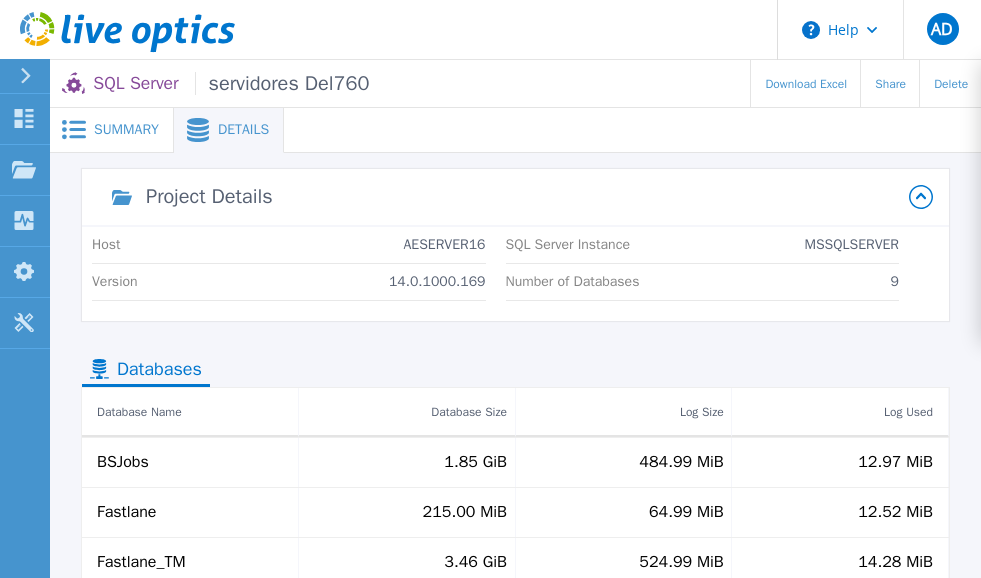 click 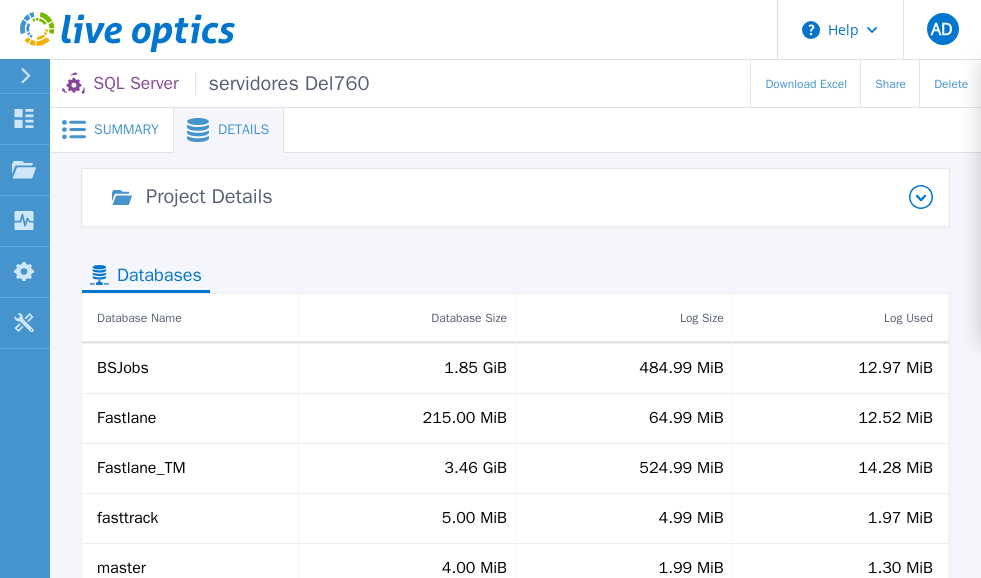 click 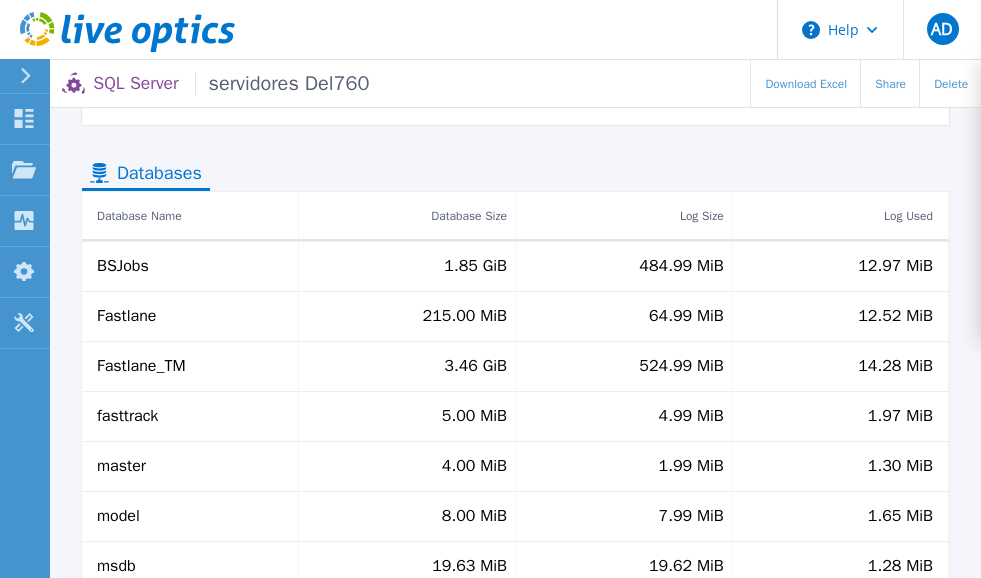 scroll, scrollTop: 0, scrollLeft: 0, axis: both 